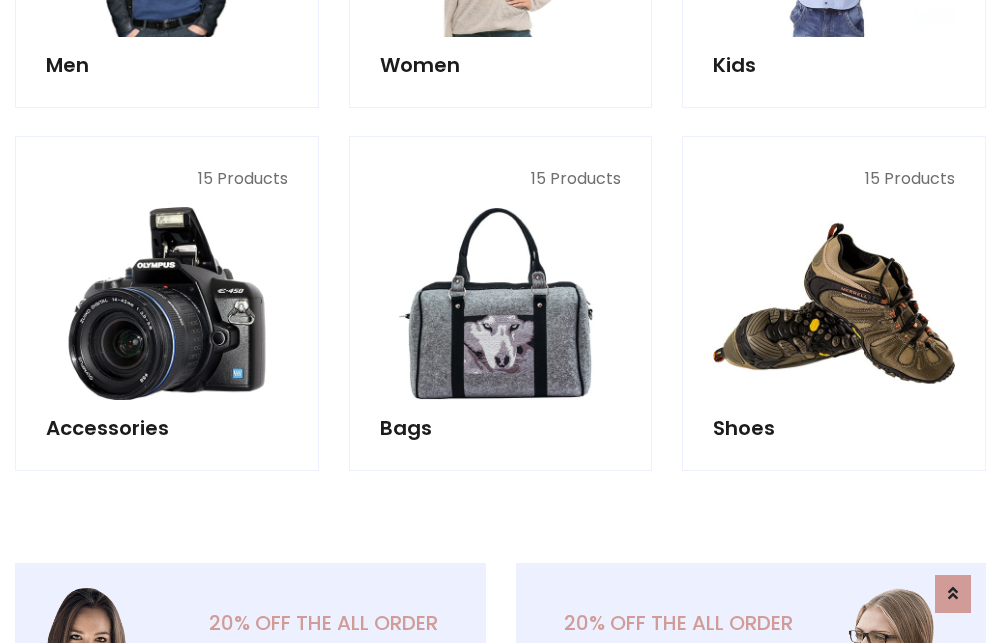 scroll, scrollTop: 853, scrollLeft: 0, axis: vertical 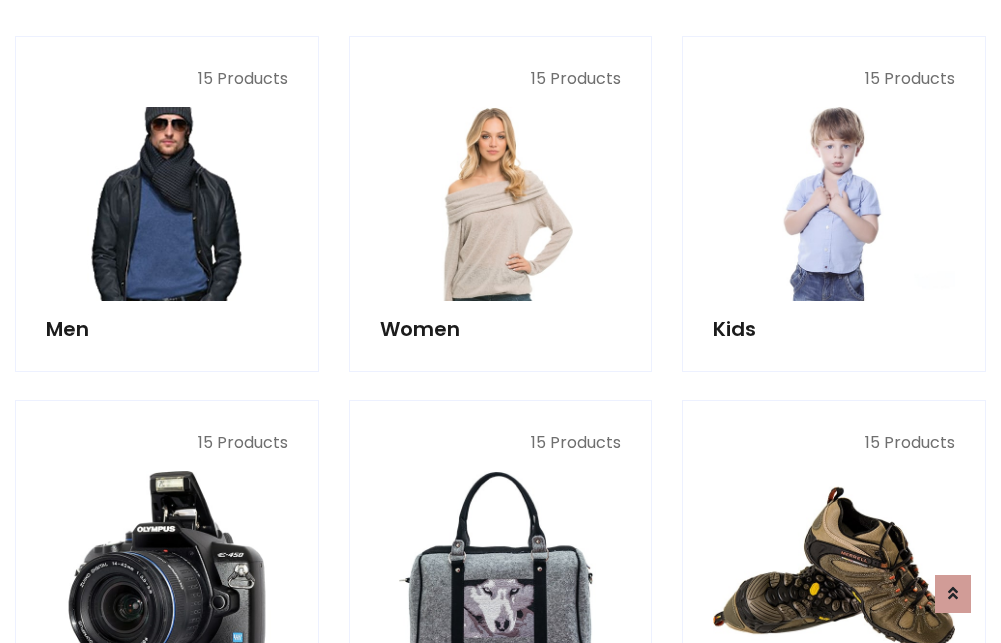 click at bounding box center (167, 204) 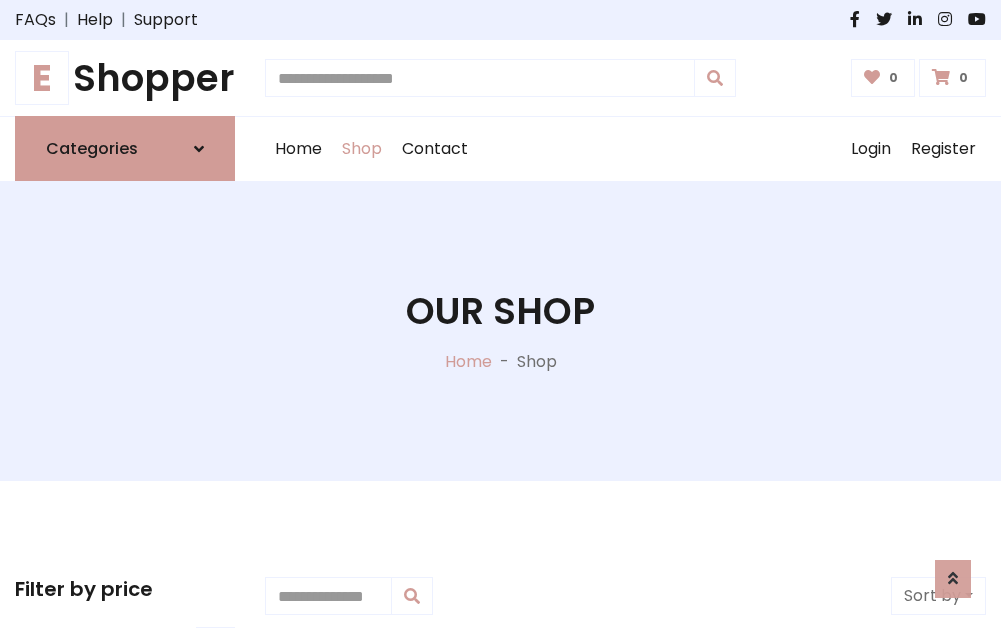 scroll, scrollTop: 807, scrollLeft: 0, axis: vertical 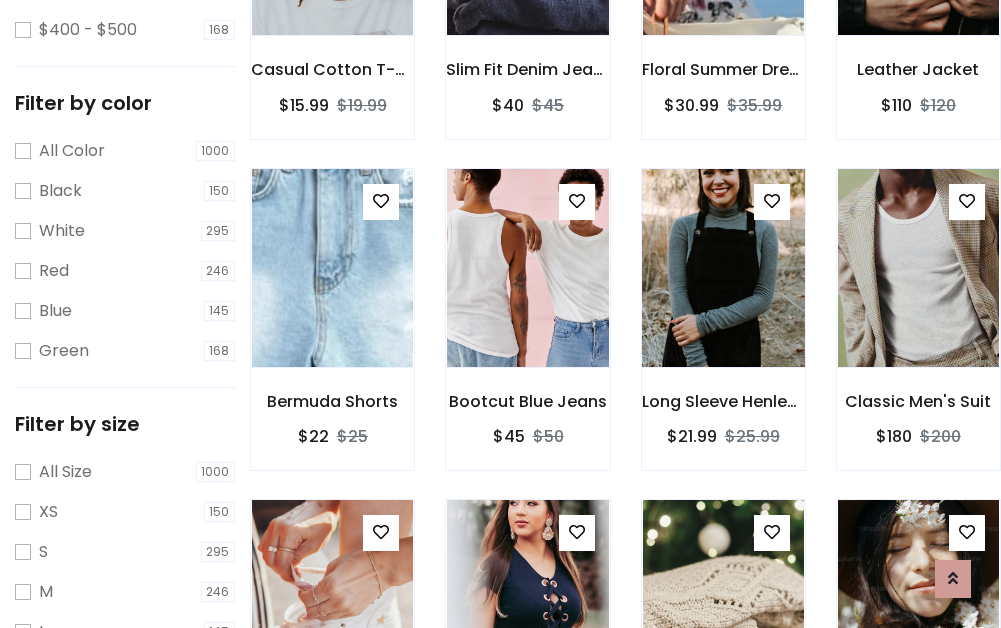click at bounding box center [723, 268] 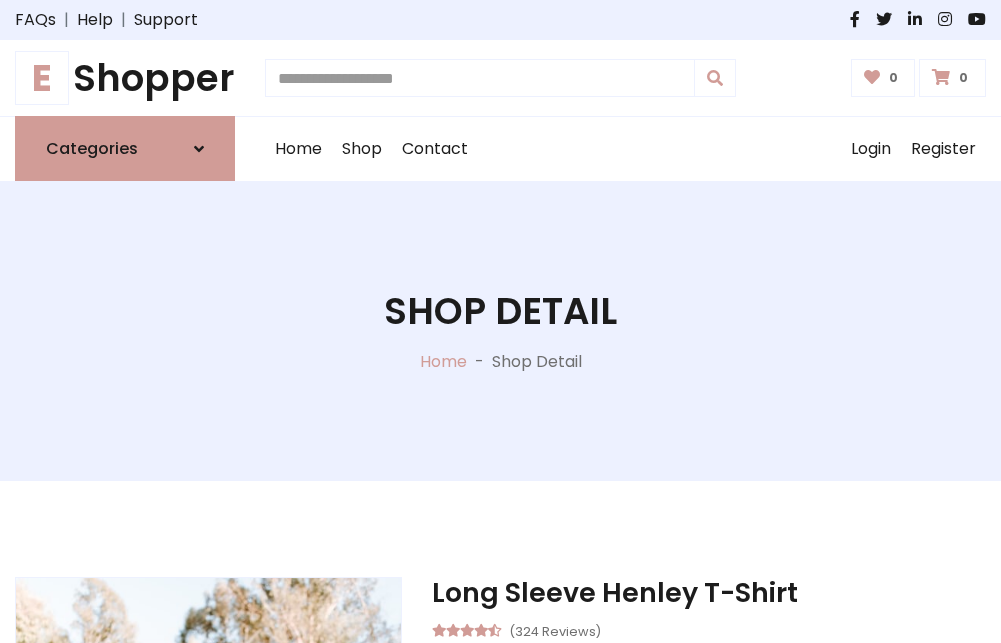 scroll, scrollTop: 0, scrollLeft: 0, axis: both 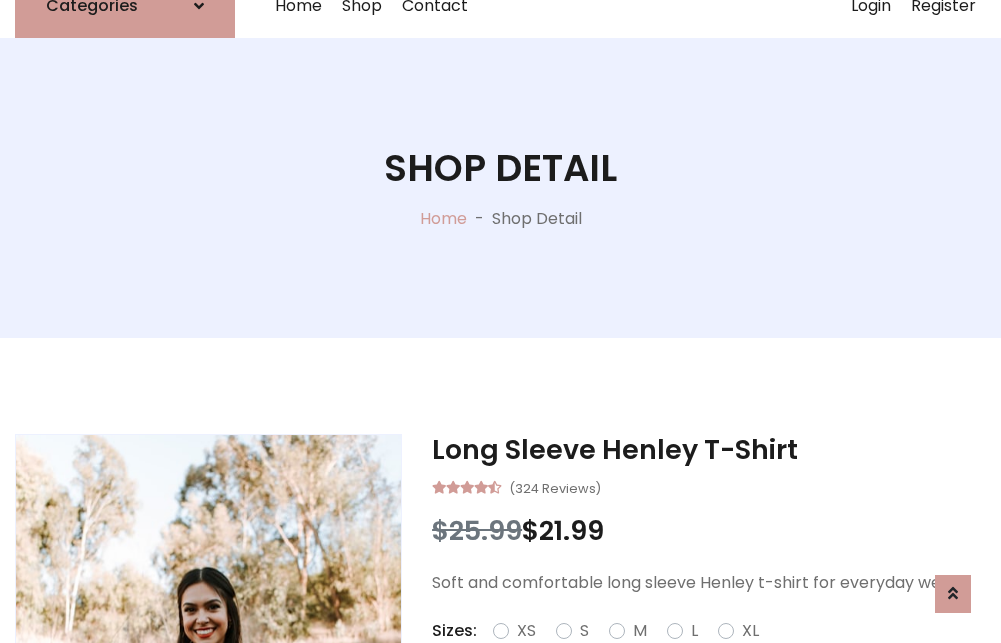 click on "Red" at bounding box center [722, 655] 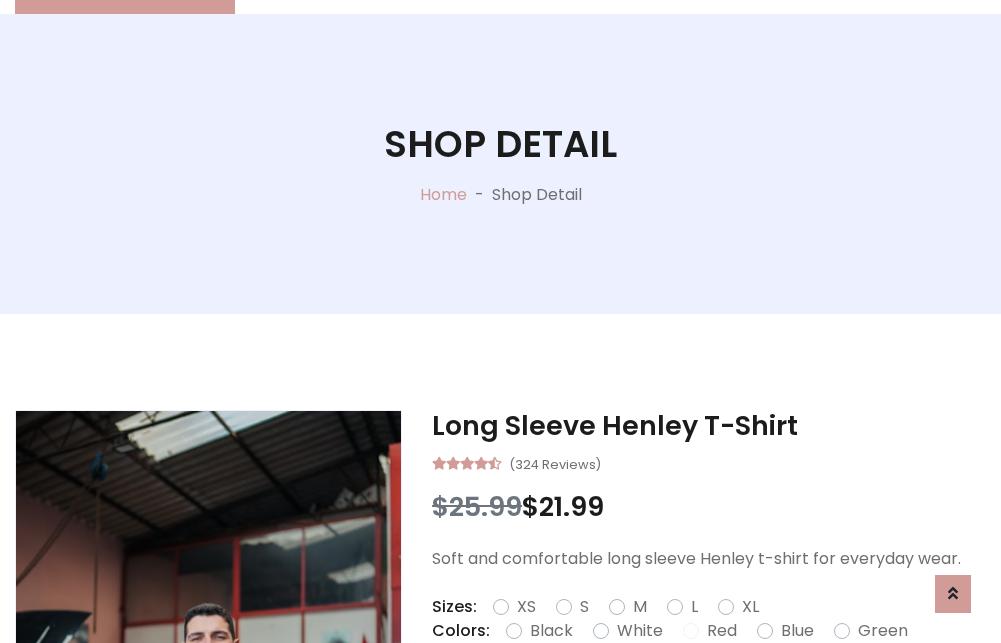 scroll, scrollTop: 237, scrollLeft: 0, axis: vertical 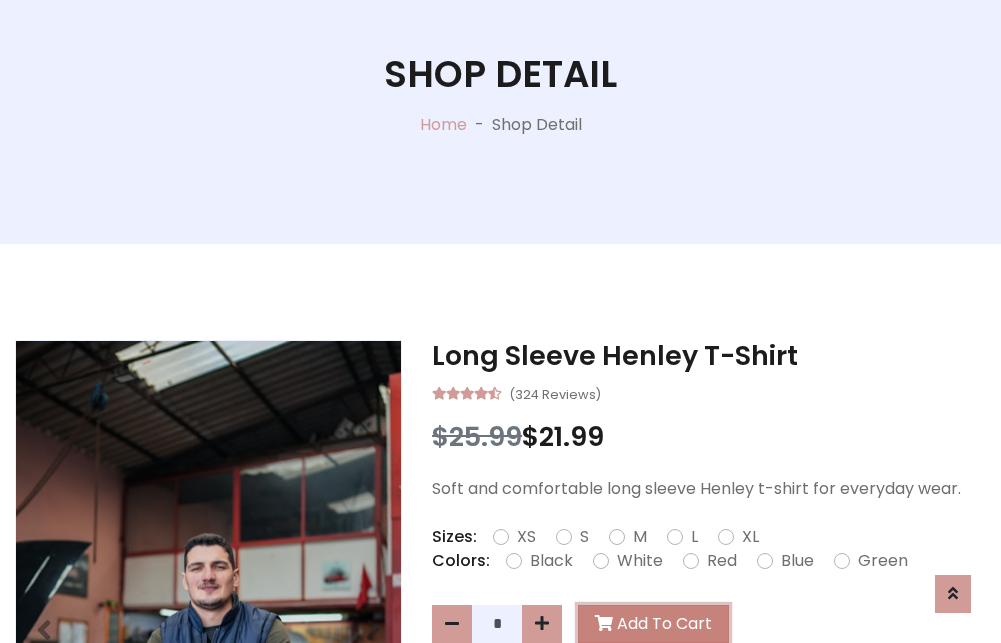 click on "Add To Cart" at bounding box center (653, 624) 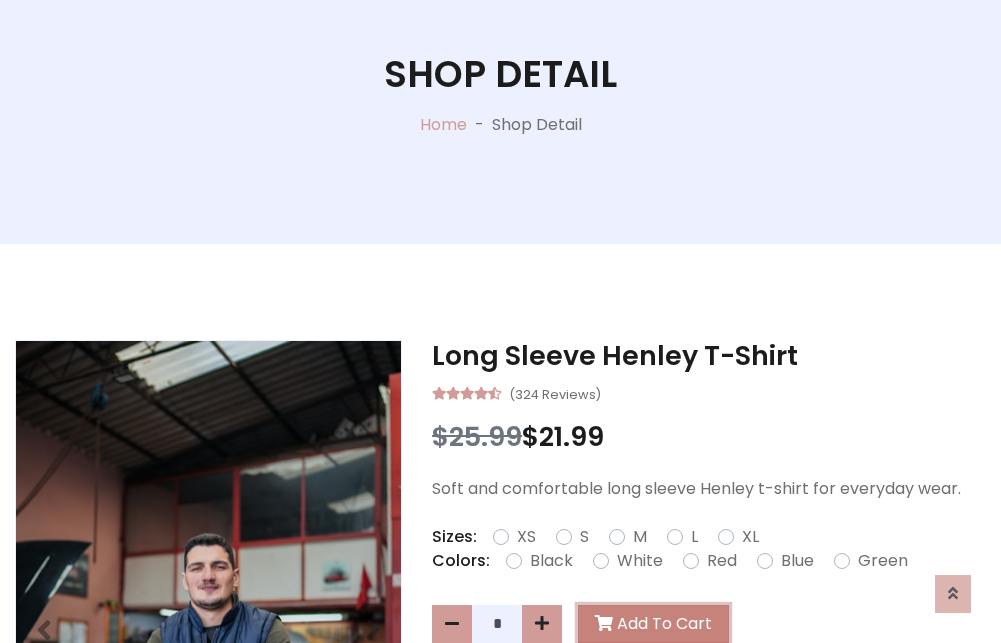 scroll, scrollTop: 0, scrollLeft: 0, axis: both 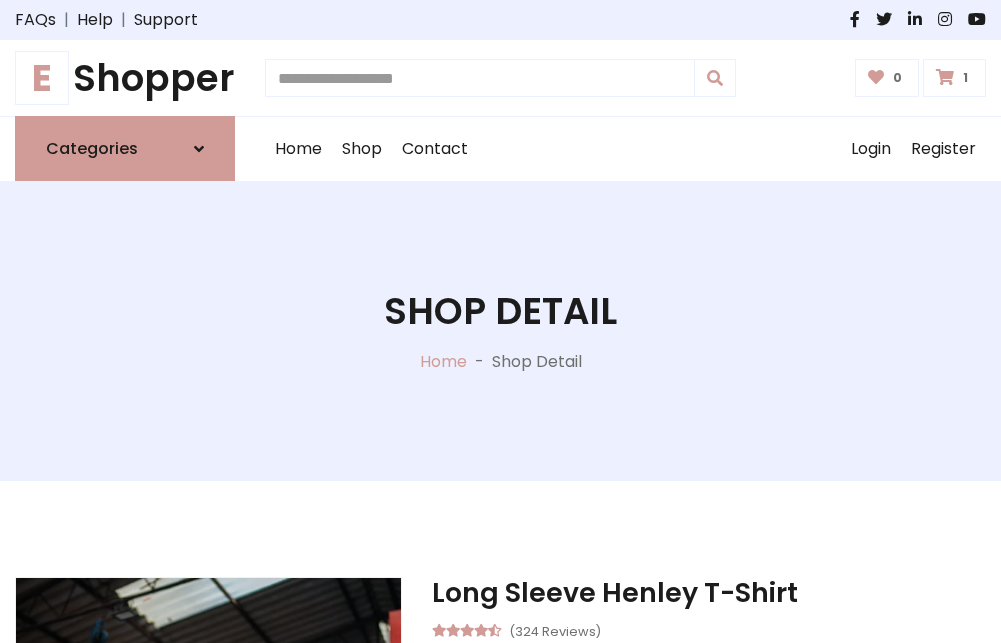 click at bounding box center (945, 77) 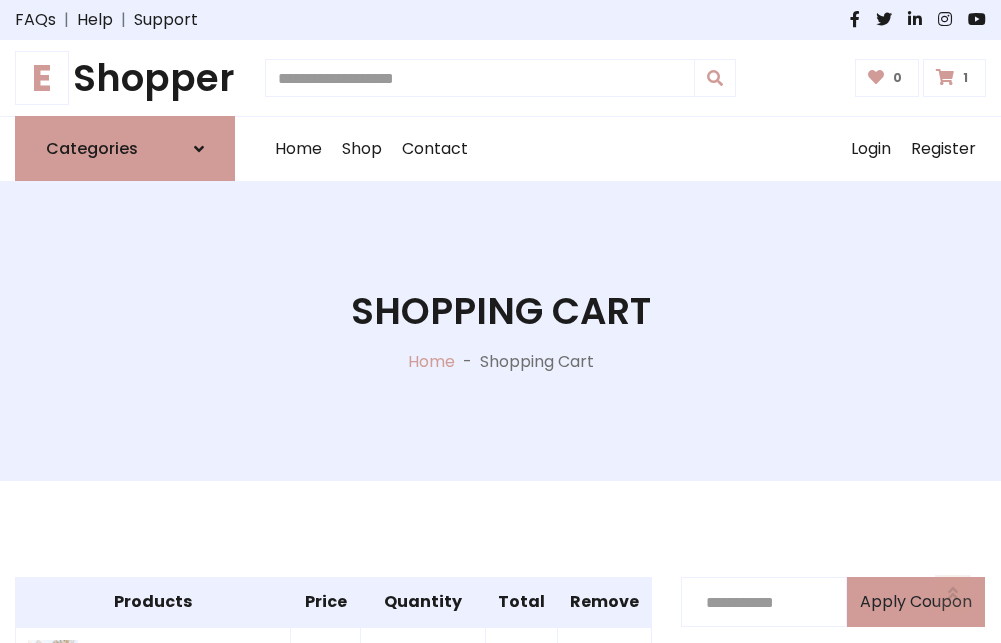 scroll, scrollTop: 474, scrollLeft: 0, axis: vertical 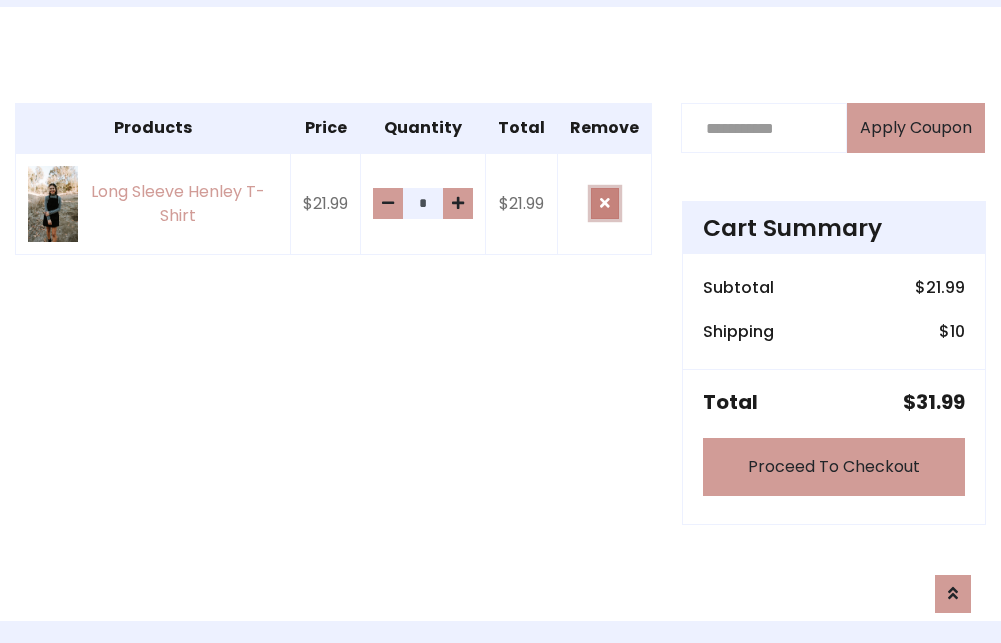 click at bounding box center (605, 203) 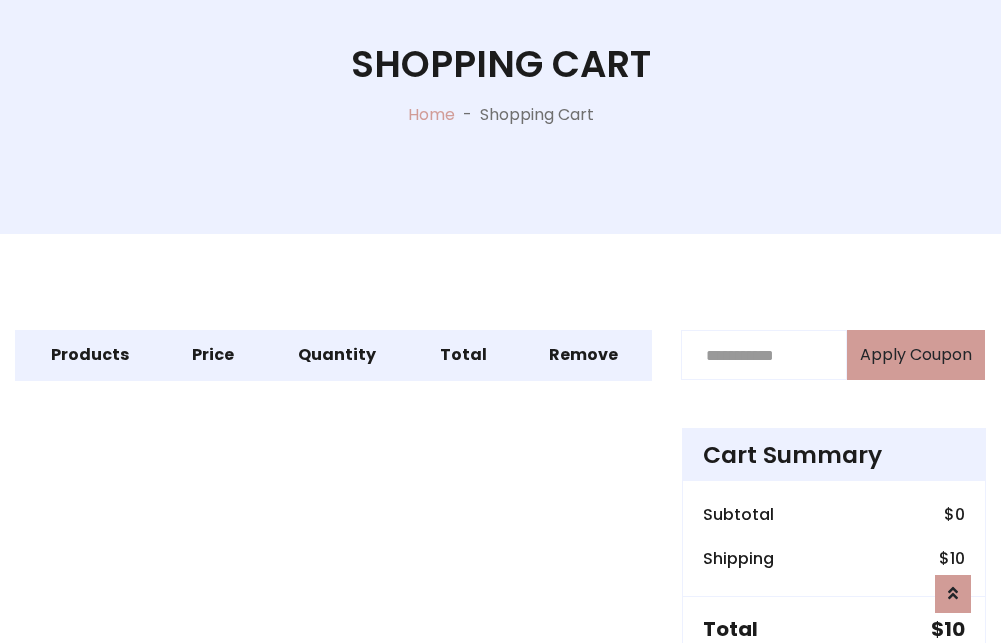 scroll, scrollTop: 327, scrollLeft: 0, axis: vertical 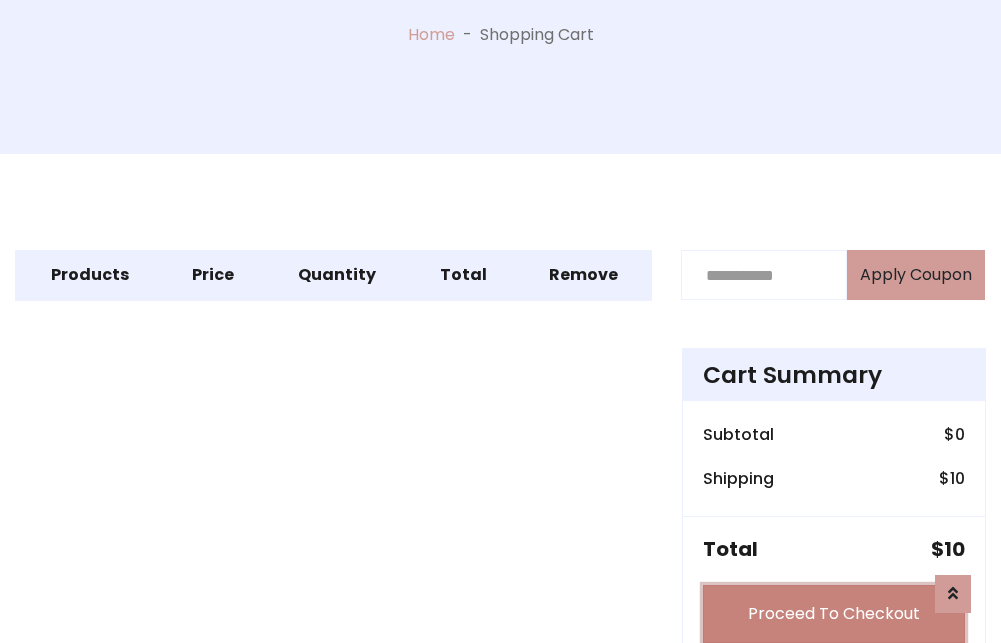 click on "Proceed To Checkout" at bounding box center (834, 614) 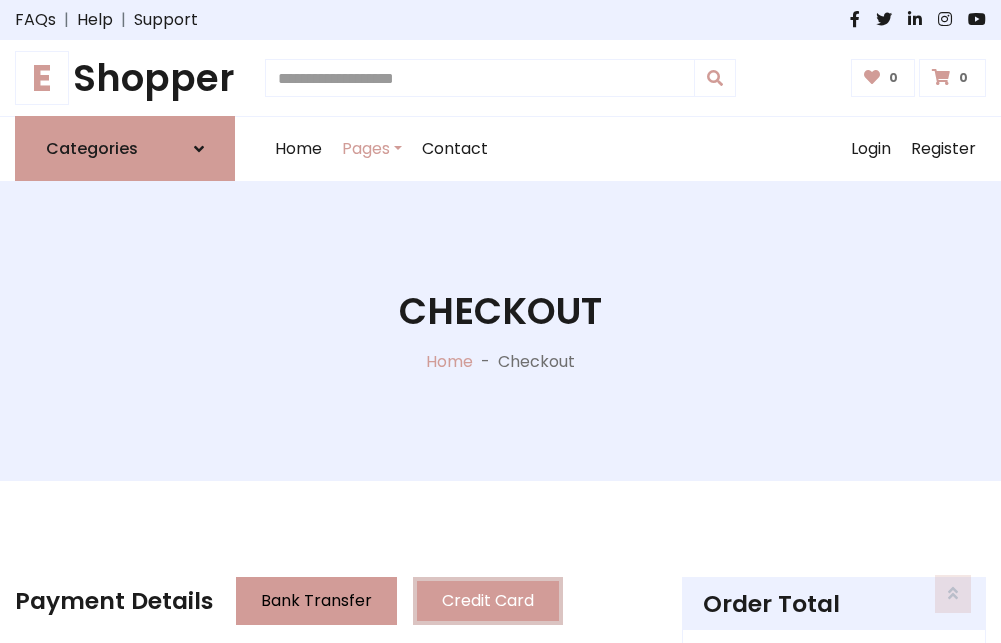 scroll, scrollTop: 137, scrollLeft: 0, axis: vertical 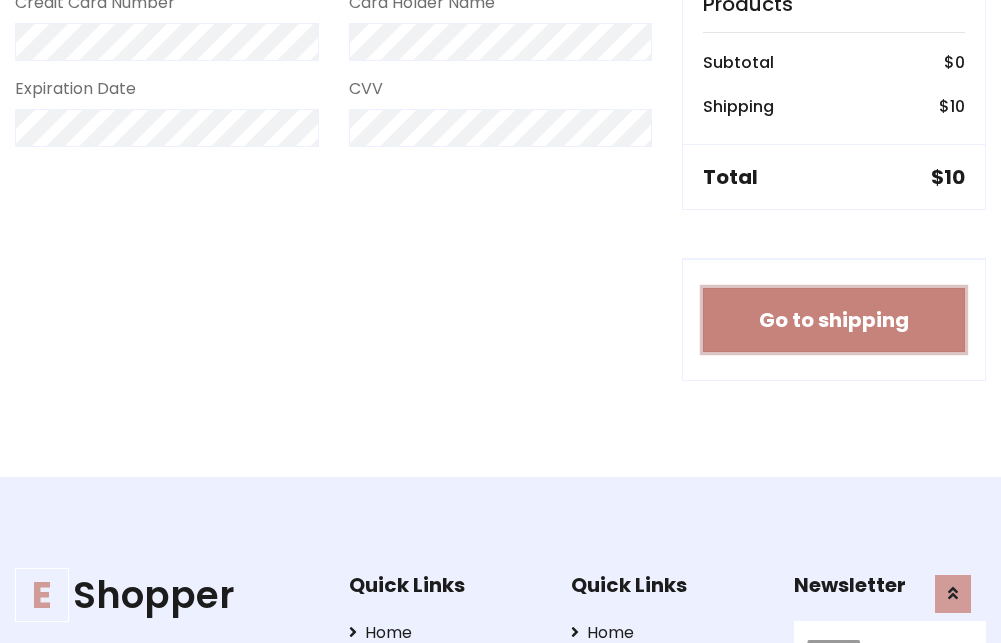 click on "Go to shipping" at bounding box center [834, 320] 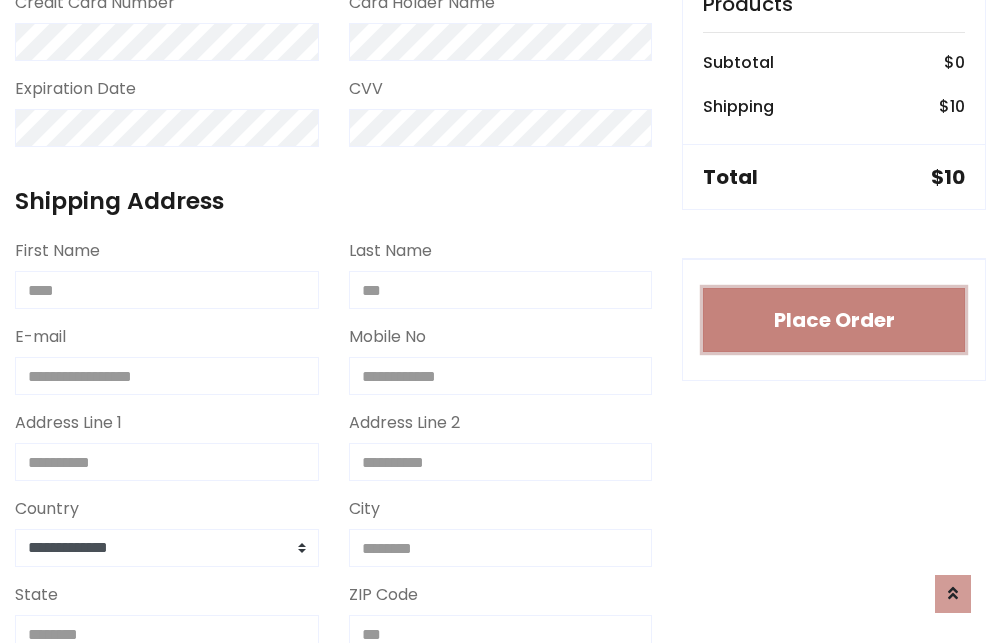 type 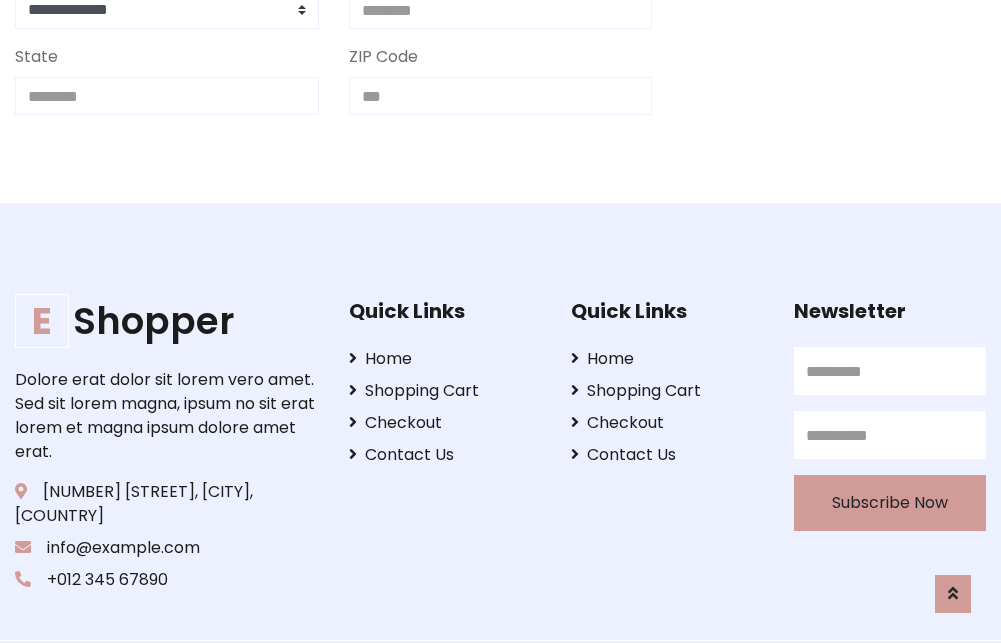 scroll, scrollTop: 713, scrollLeft: 0, axis: vertical 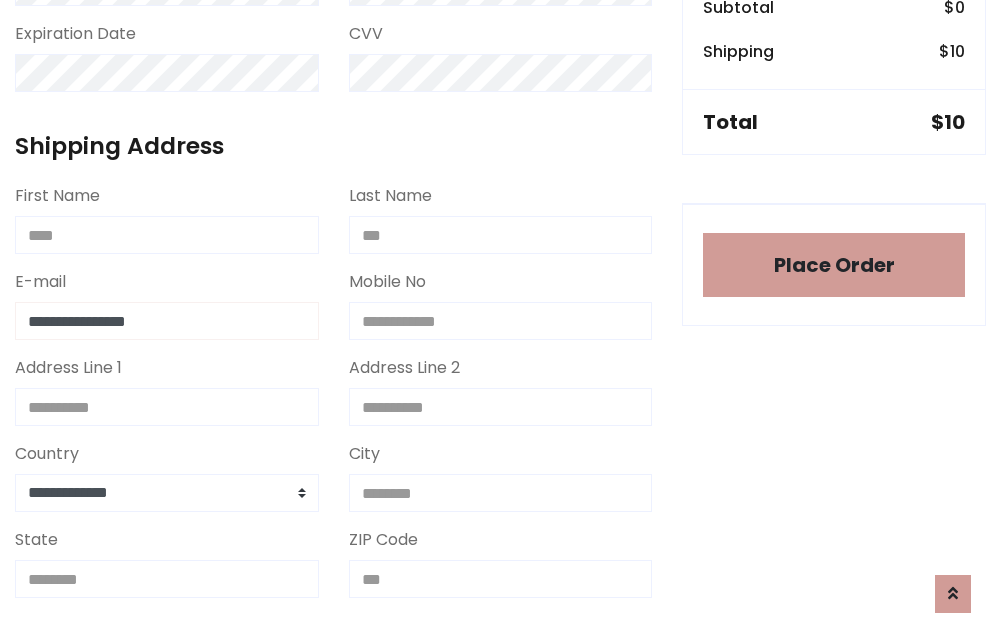 type on "**********" 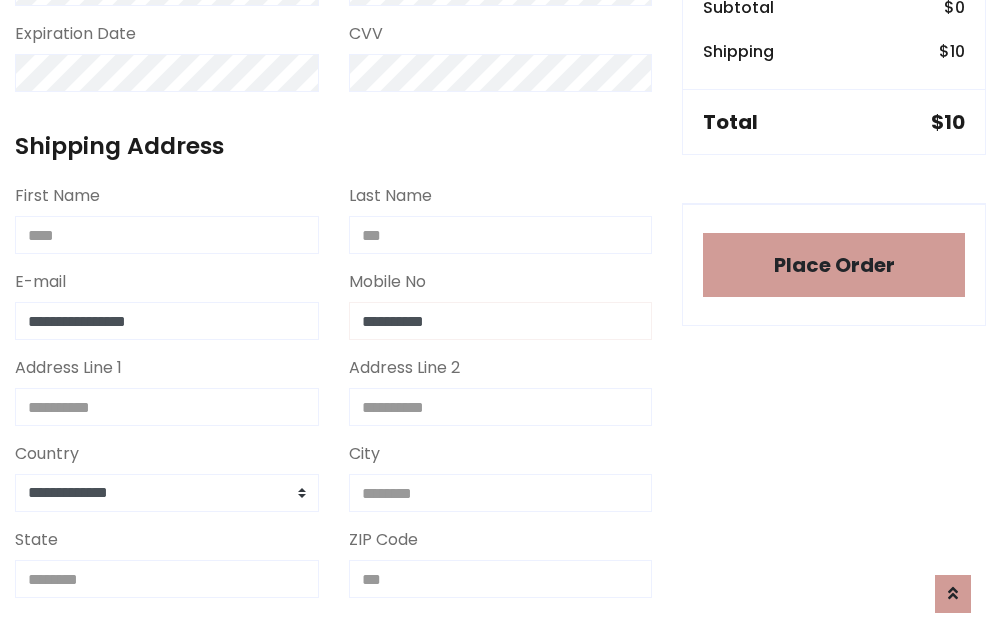 type on "**********" 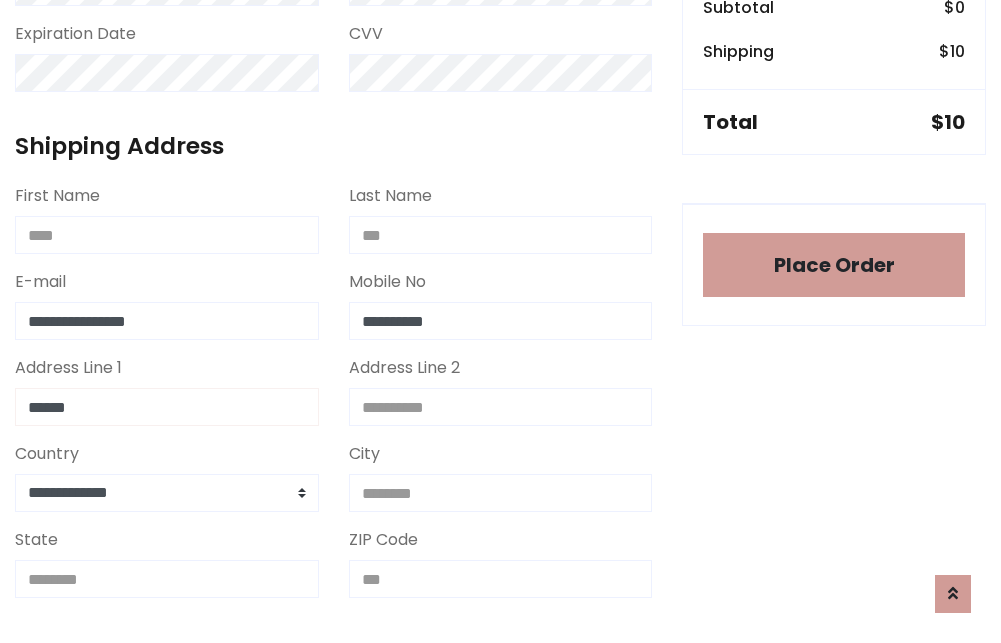 type on "******" 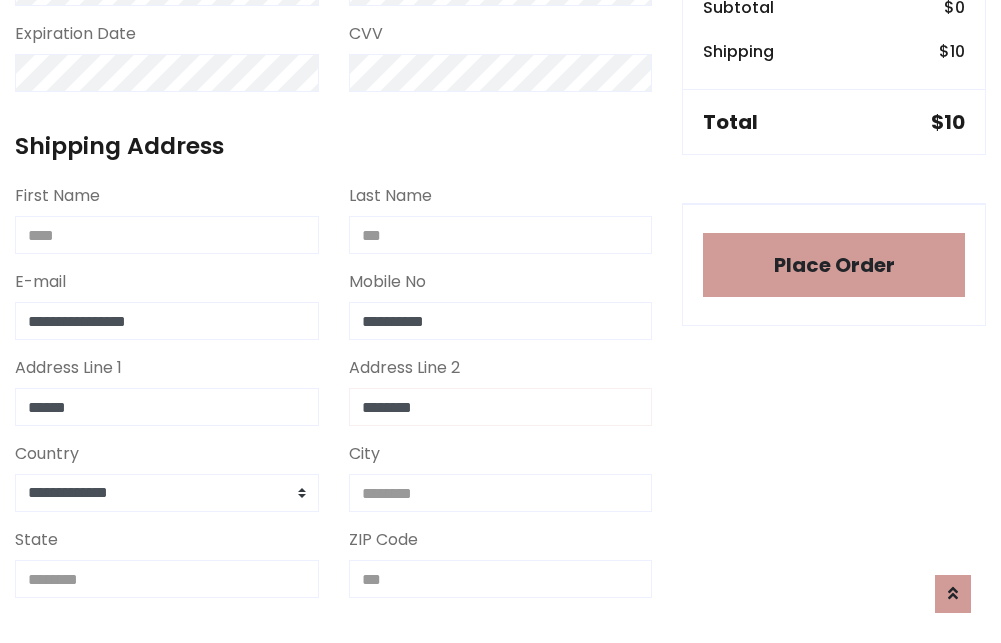 type on "********" 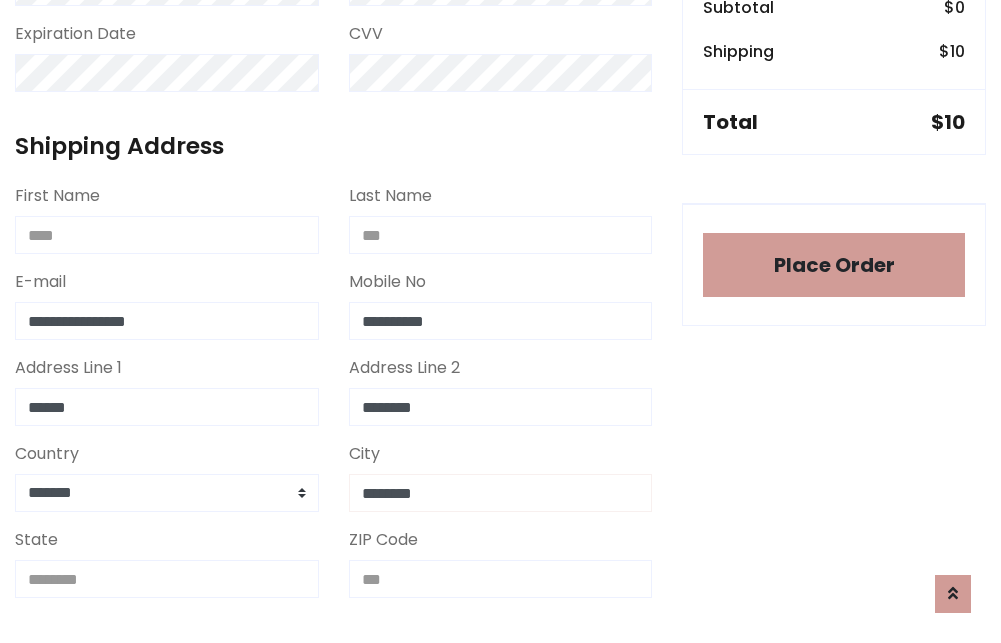 type on "********" 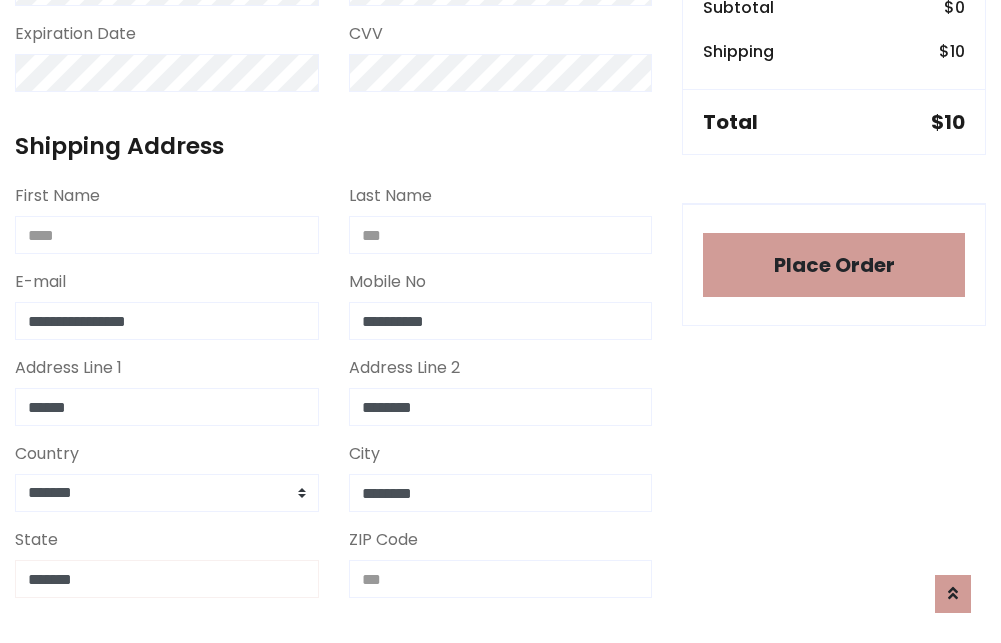 type on "*******" 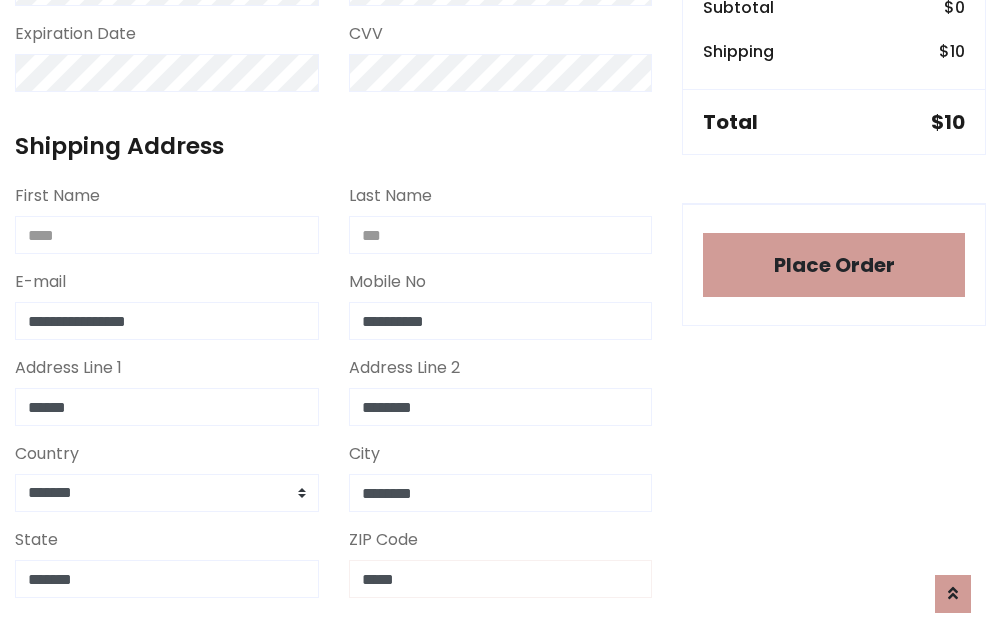 scroll, scrollTop: 403, scrollLeft: 0, axis: vertical 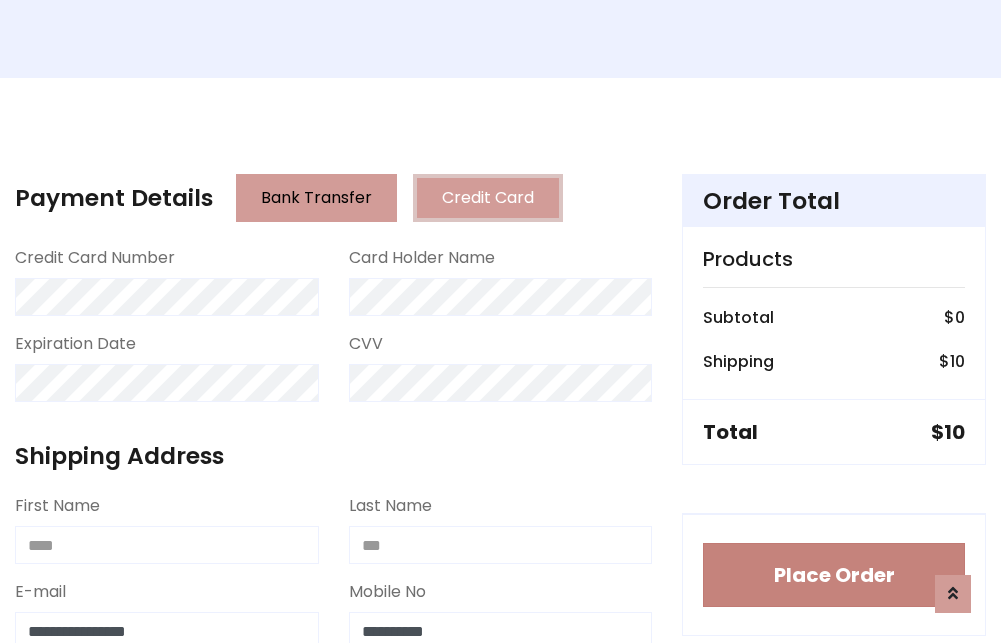 type on "*****" 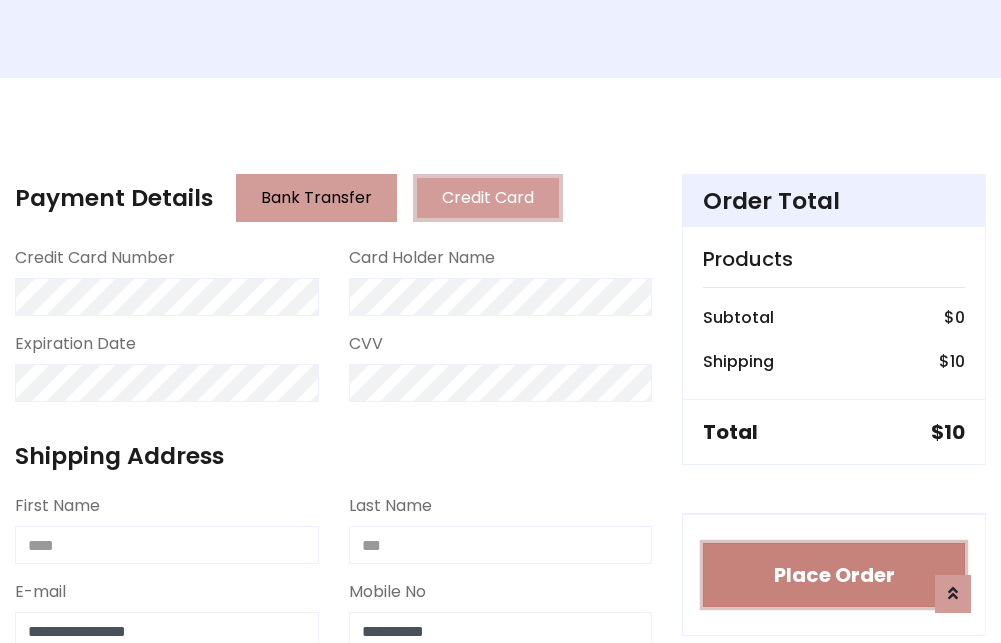 click on "Place Order" at bounding box center (834, 575) 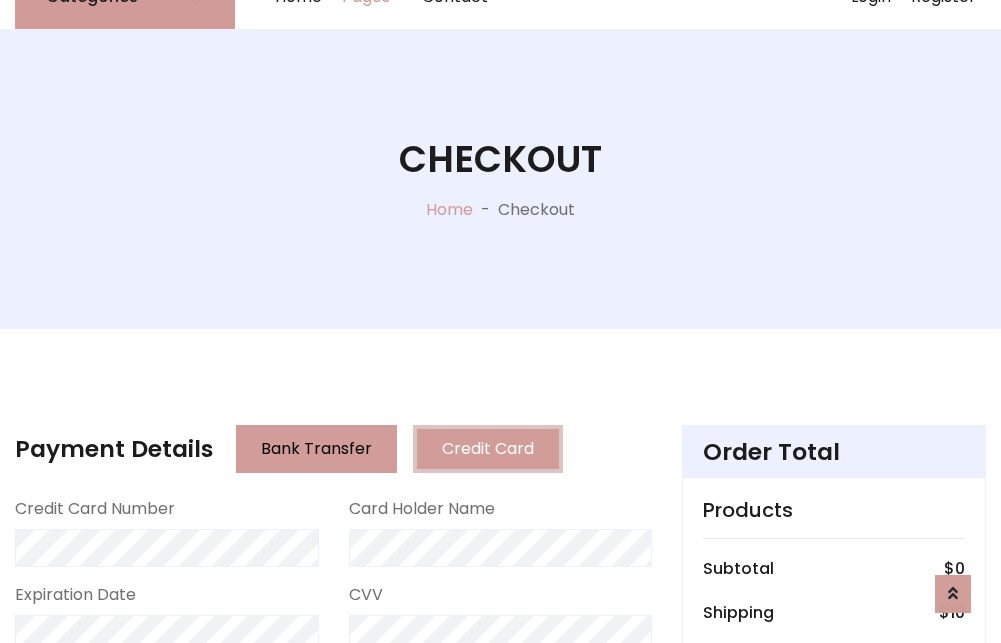 scroll, scrollTop: 0, scrollLeft: 0, axis: both 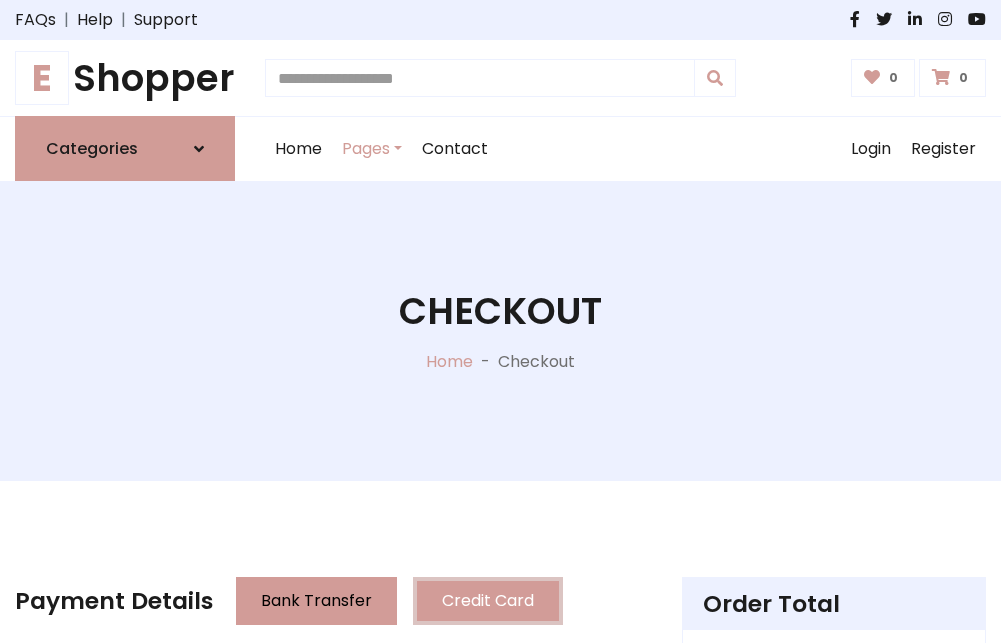 click on "E Shopper" at bounding box center [125, 78] 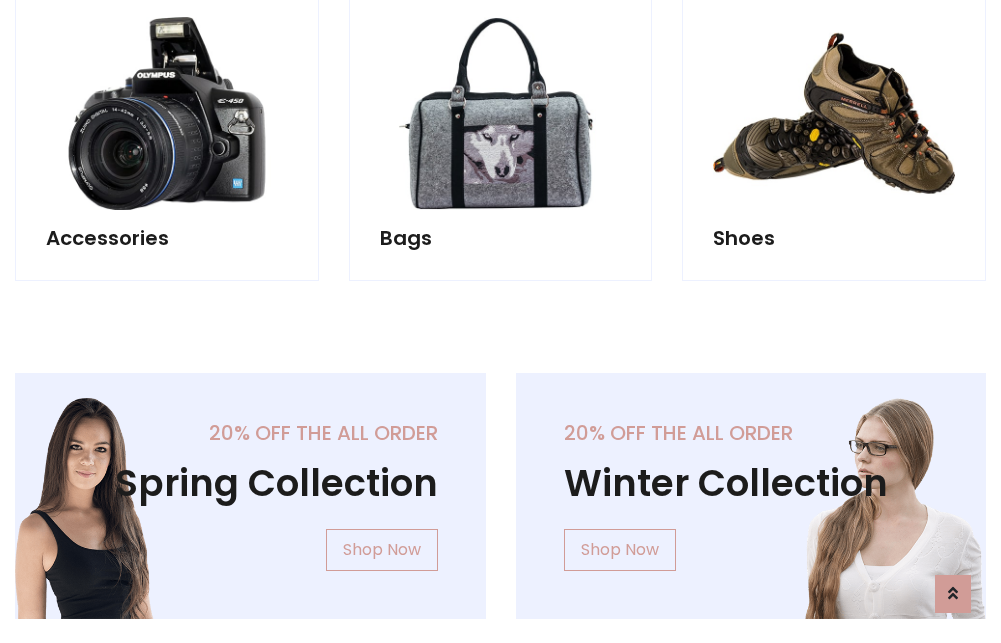 scroll, scrollTop: 770, scrollLeft: 0, axis: vertical 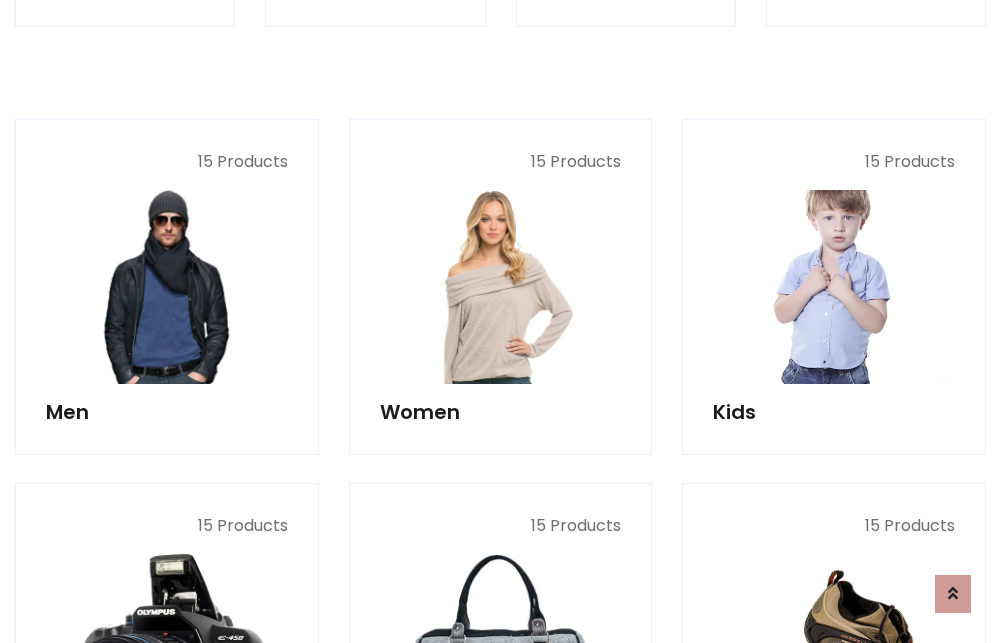 click at bounding box center (834, 287) 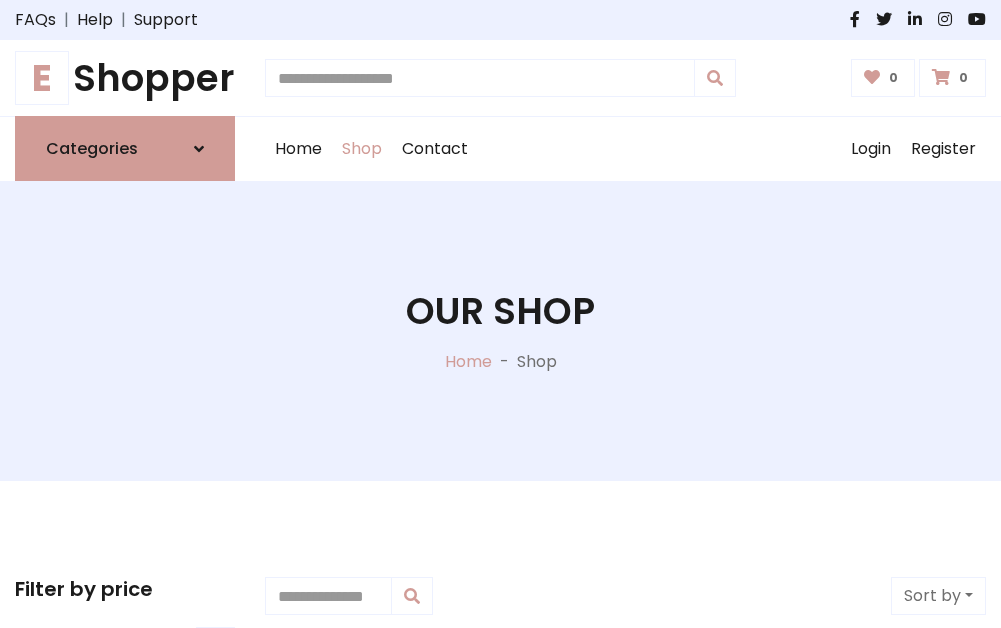 scroll, scrollTop: 549, scrollLeft: 0, axis: vertical 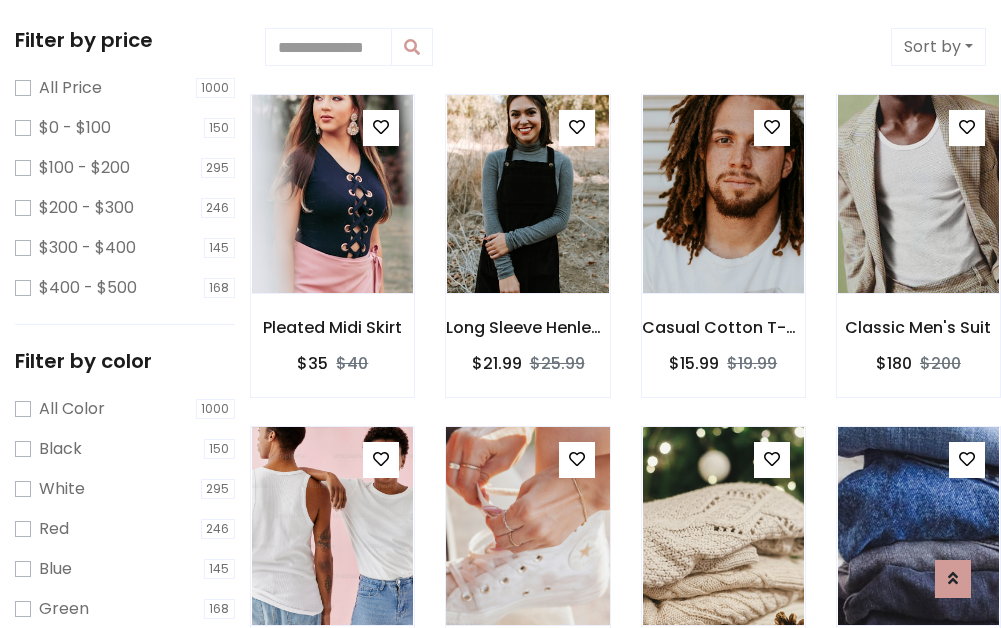 click at bounding box center [381, 127] 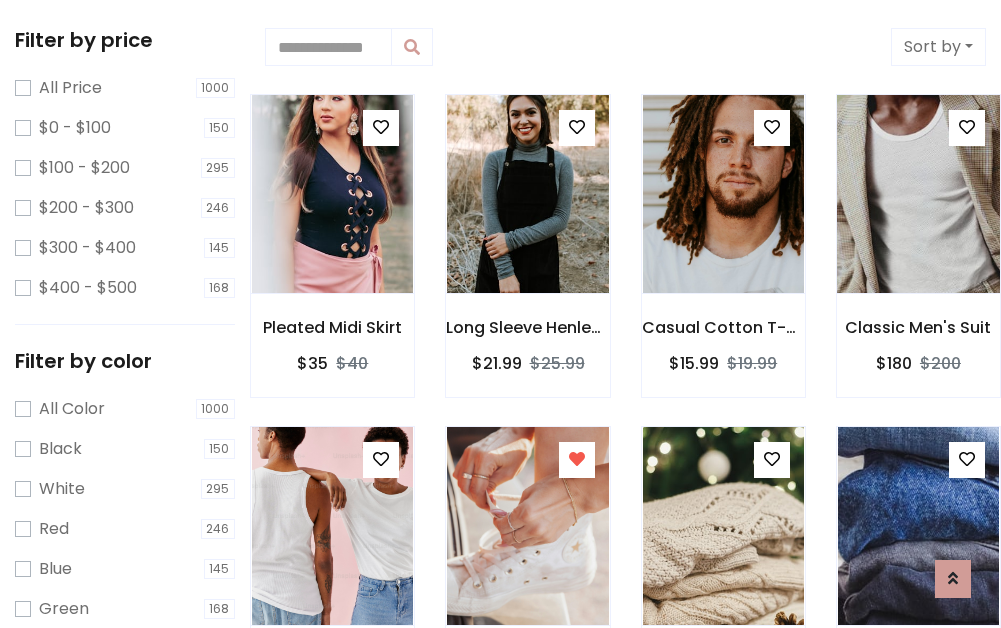 click at bounding box center [918, 194] 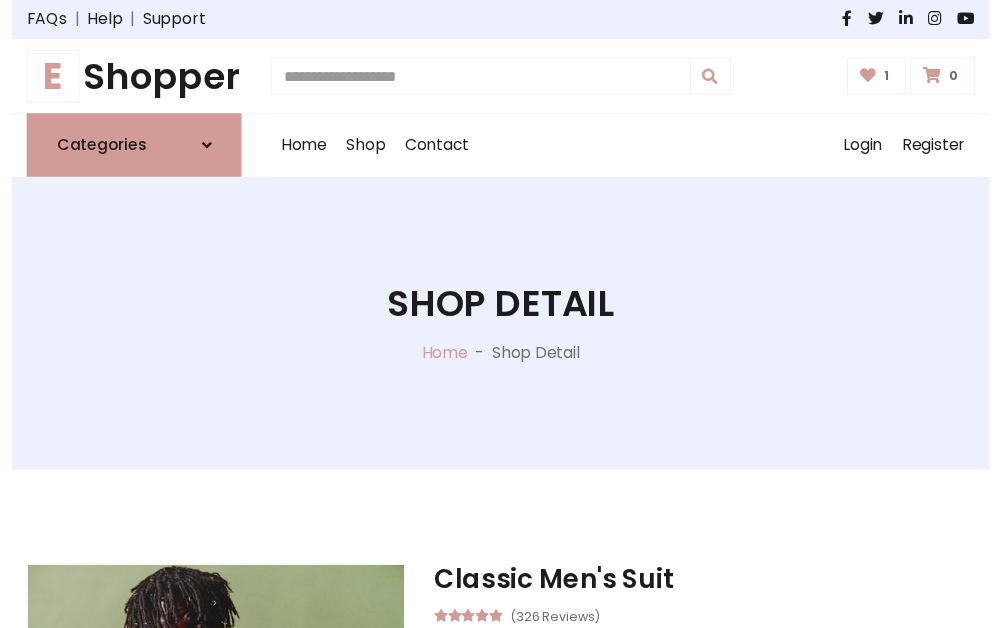 scroll, scrollTop: 262, scrollLeft: 0, axis: vertical 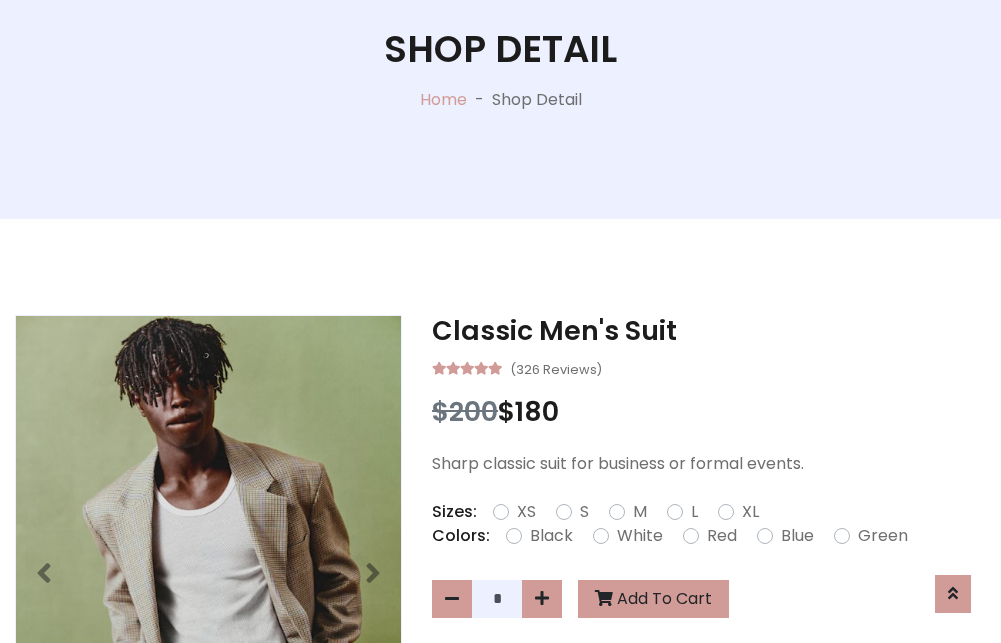 click on "XL" at bounding box center [750, 512] 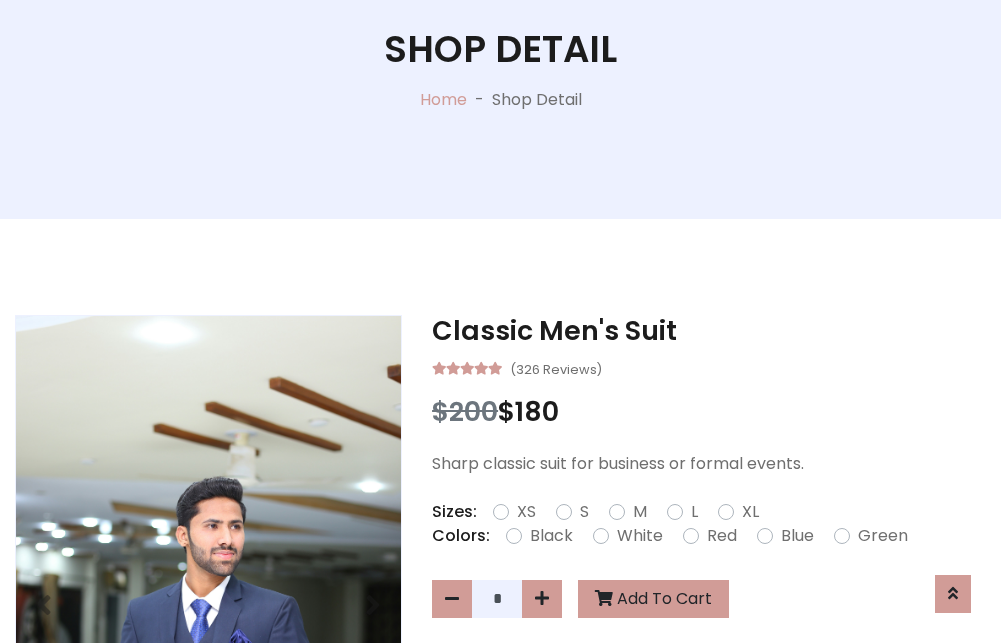 click on "Black" at bounding box center [551, 536] 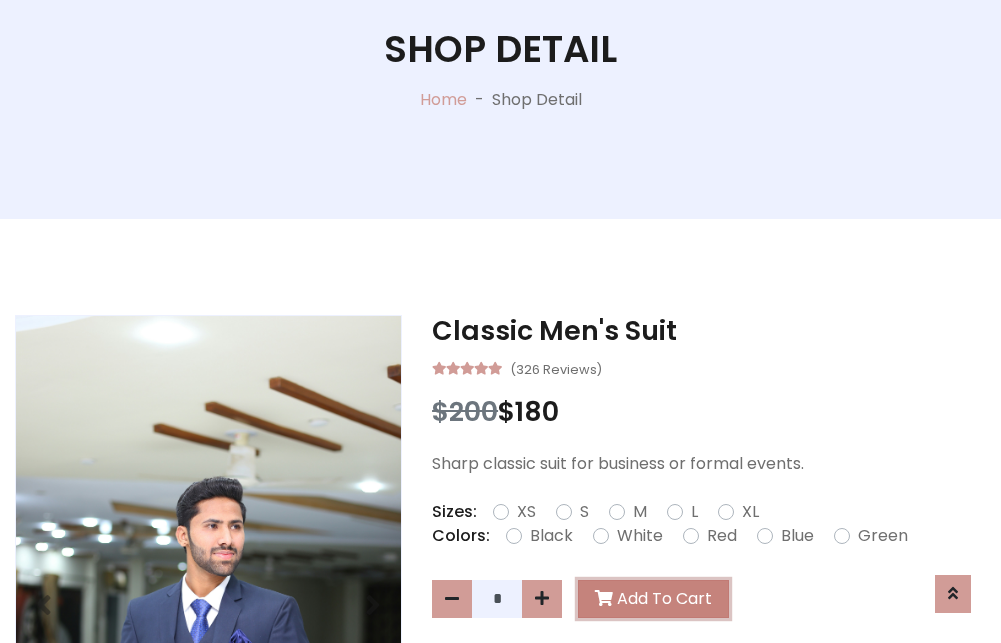 click on "Add To Cart" at bounding box center [653, 599] 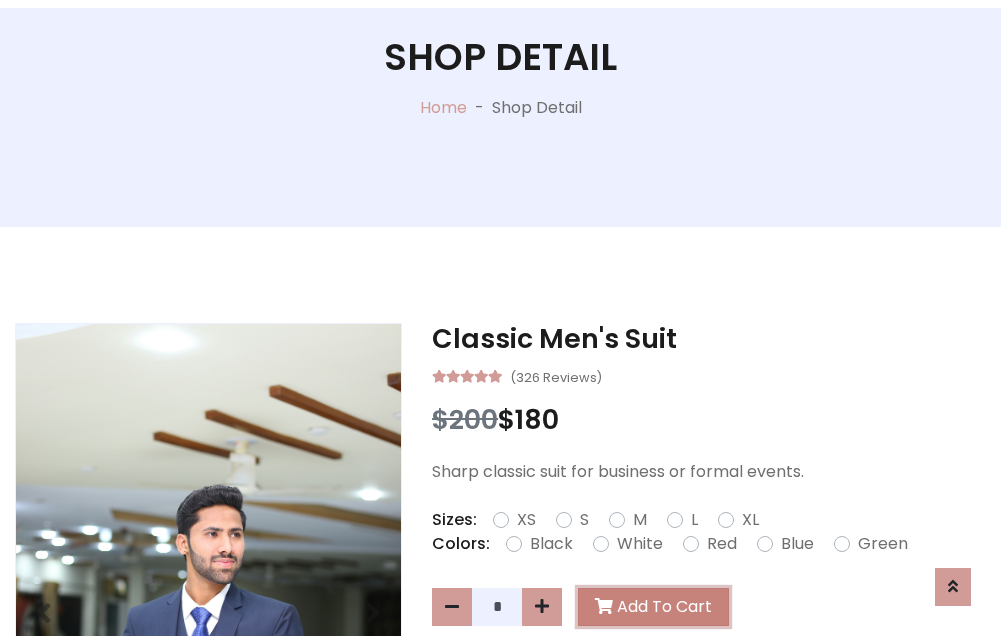 scroll, scrollTop: 0, scrollLeft: 0, axis: both 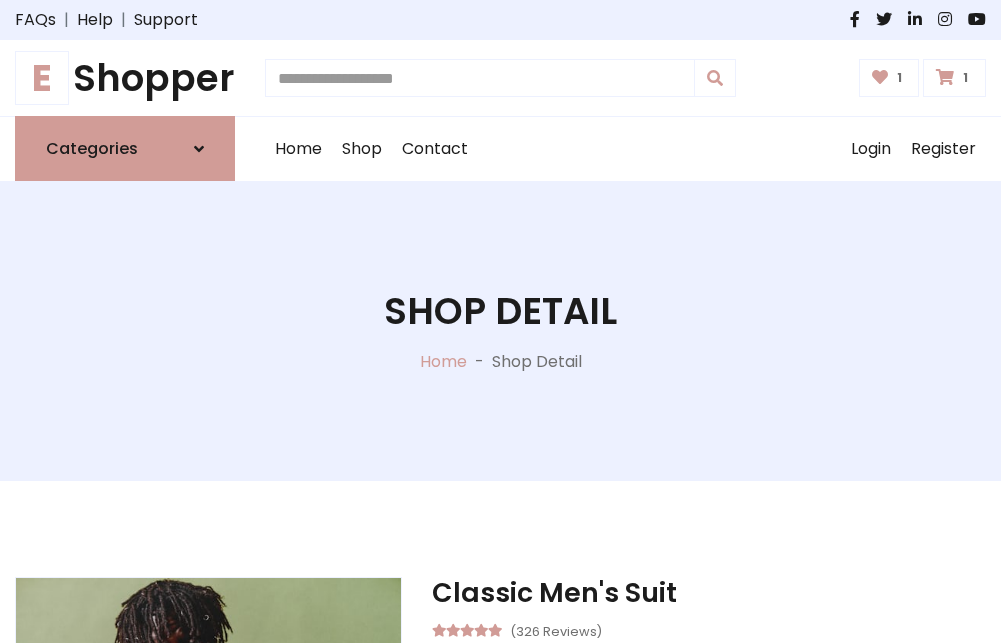 click at bounding box center (945, 77) 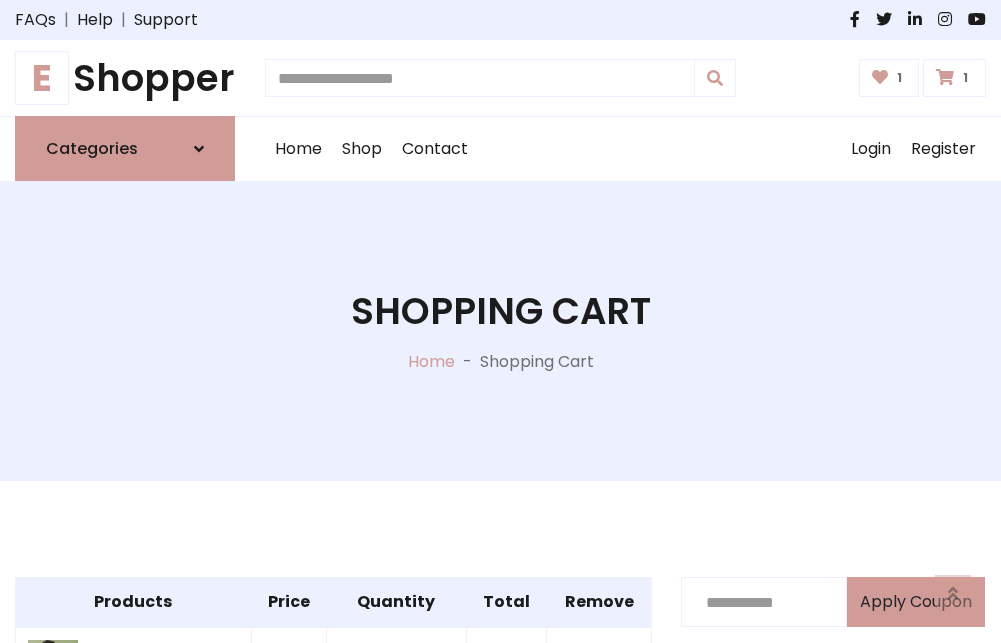 scroll, scrollTop: 570, scrollLeft: 0, axis: vertical 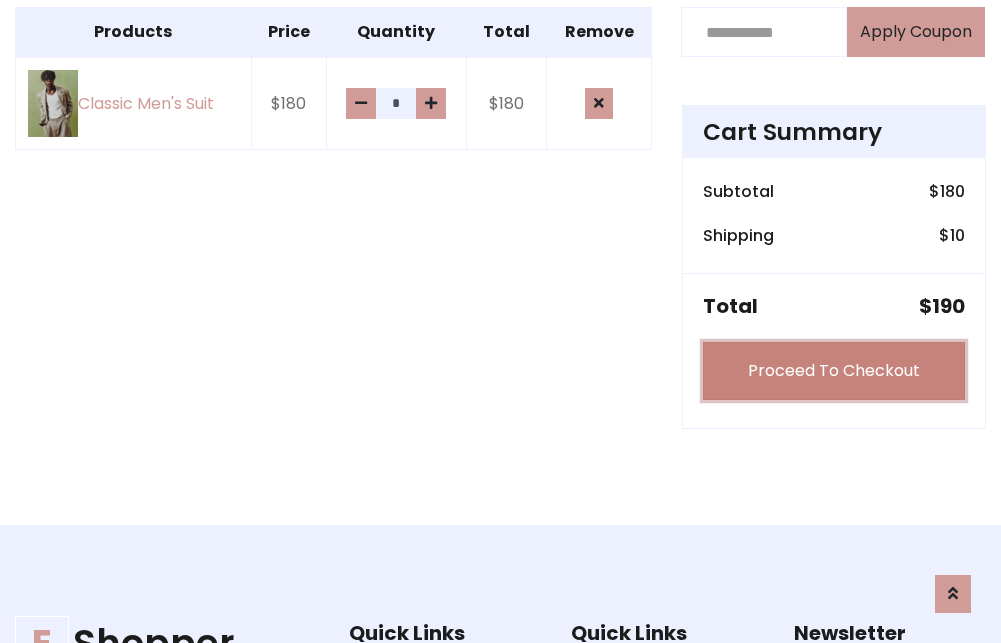 click on "Proceed To Checkout" at bounding box center [834, 371] 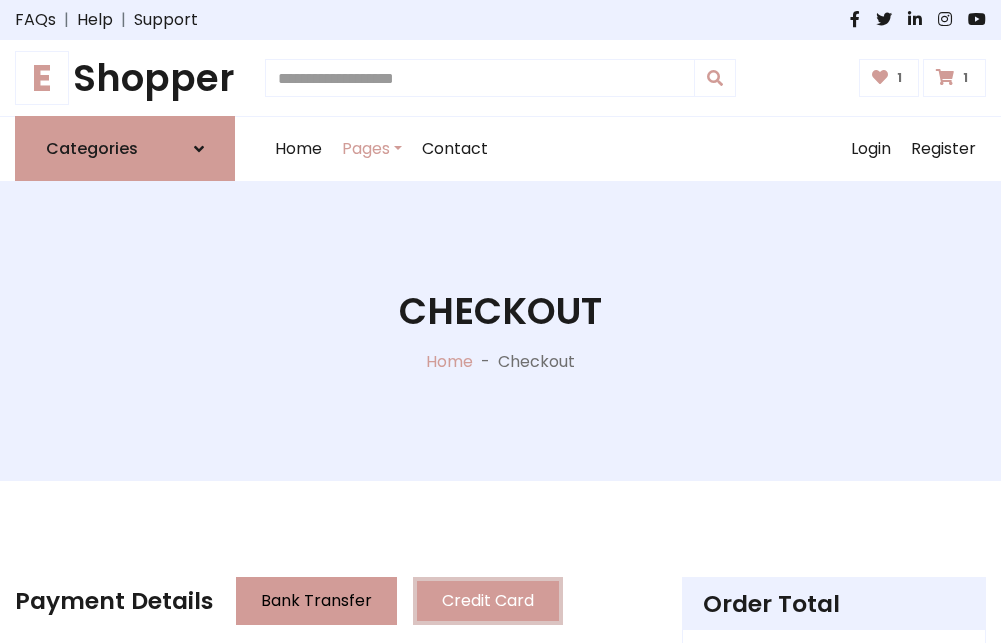 scroll, scrollTop: 201, scrollLeft: 0, axis: vertical 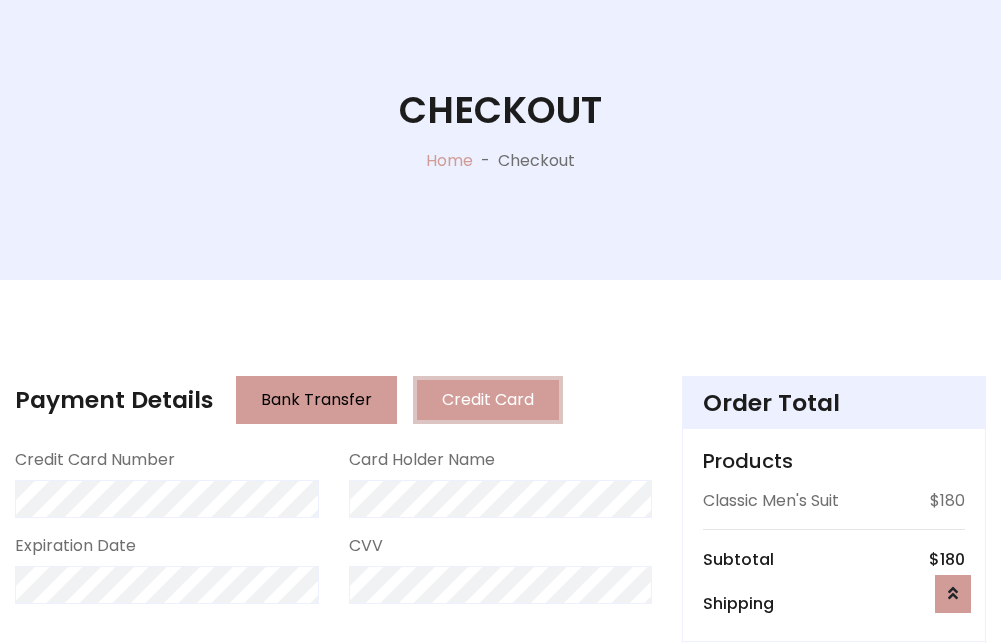 click on "Go to shipping" at bounding box center [834, 817] 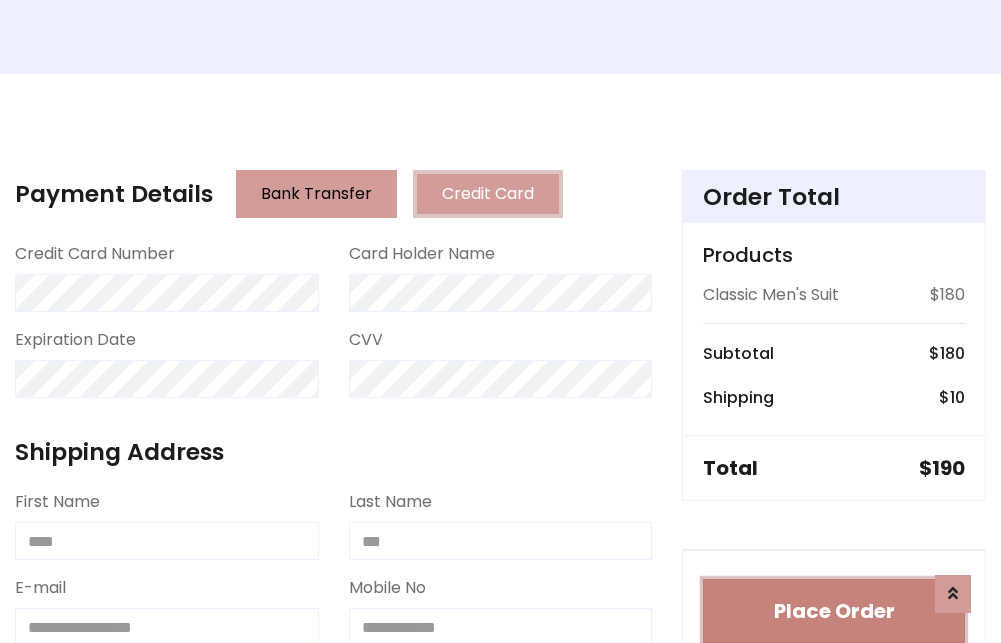 type 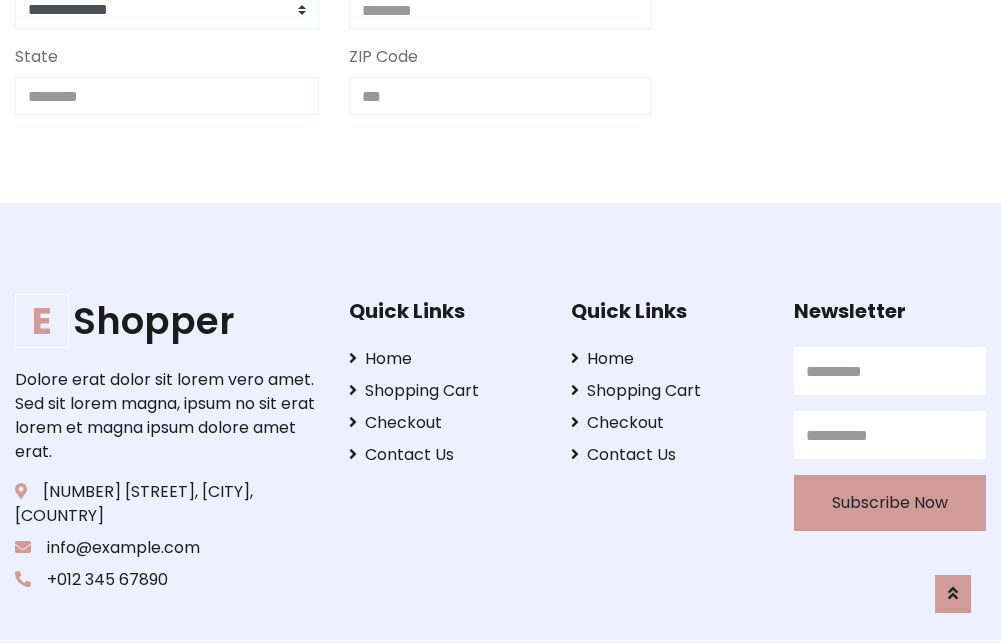 scroll, scrollTop: 713, scrollLeft: 0, axis: vertical 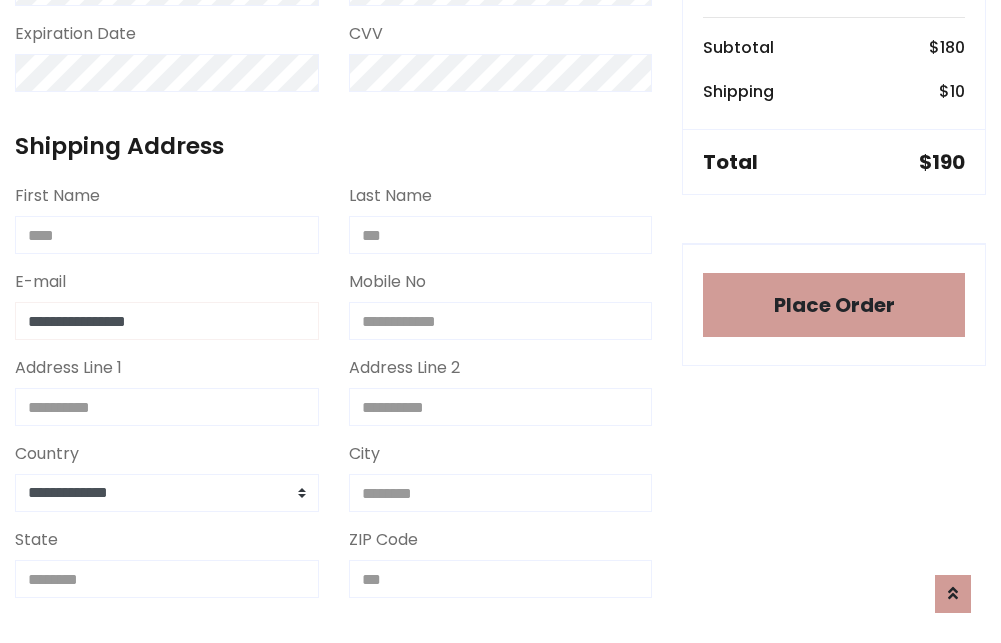 type on "**********" 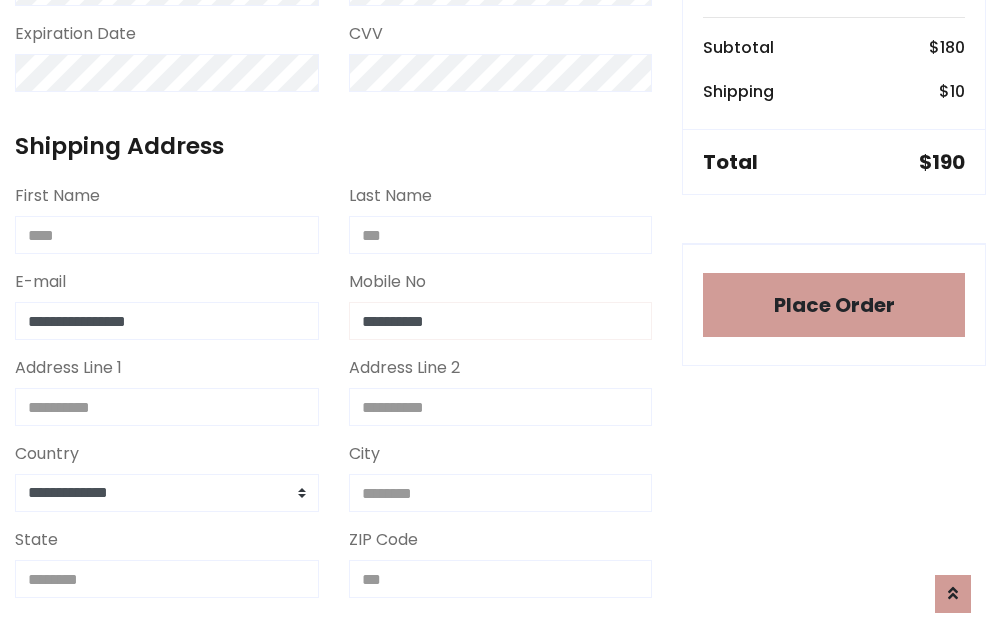 scroll, scrollTop: 573, scrollLeft: 0, axis: vertical 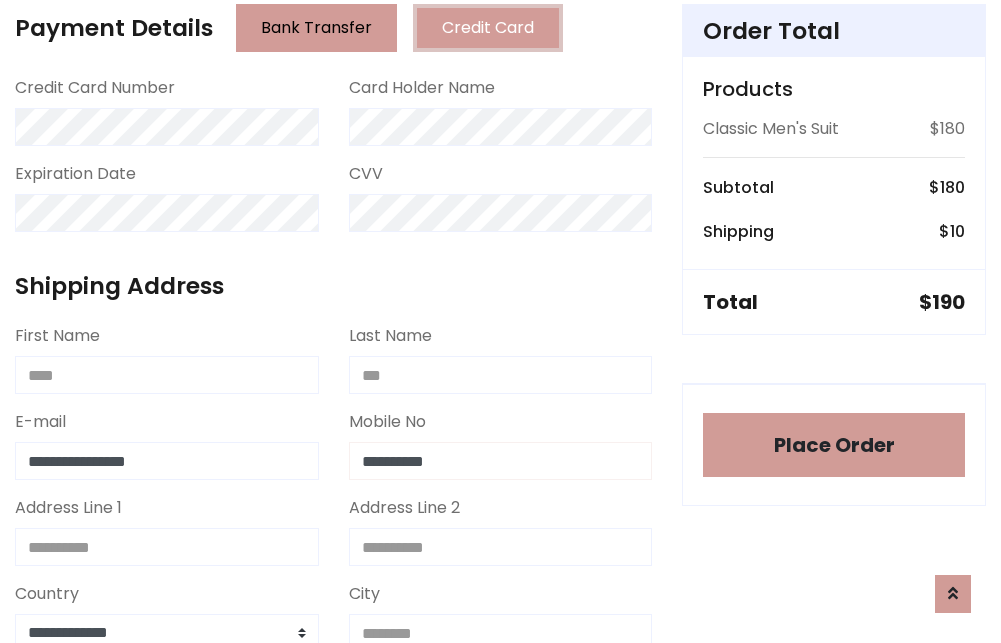 type on "**********" 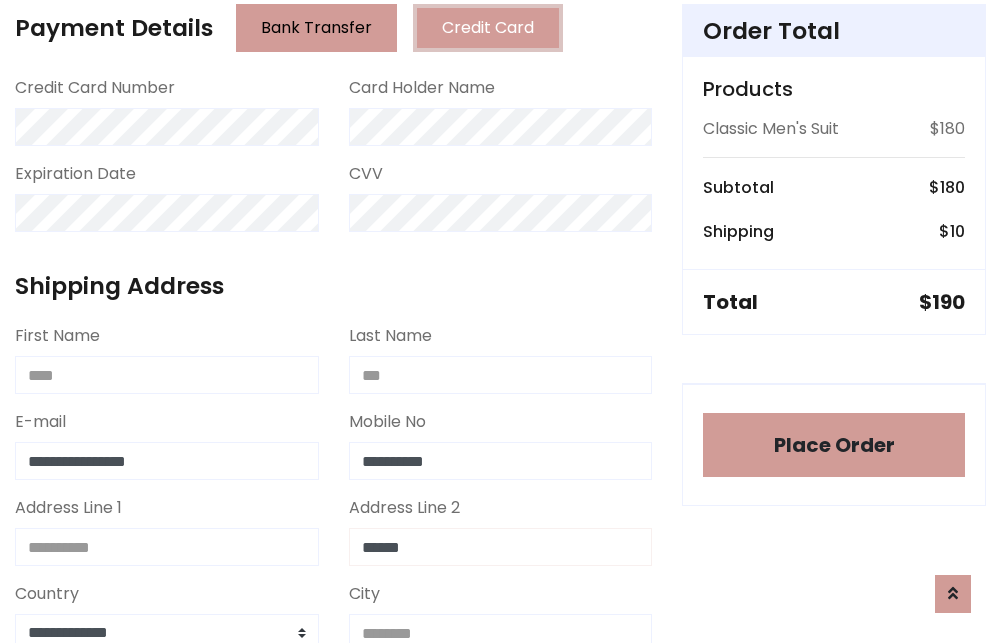 type on "******" 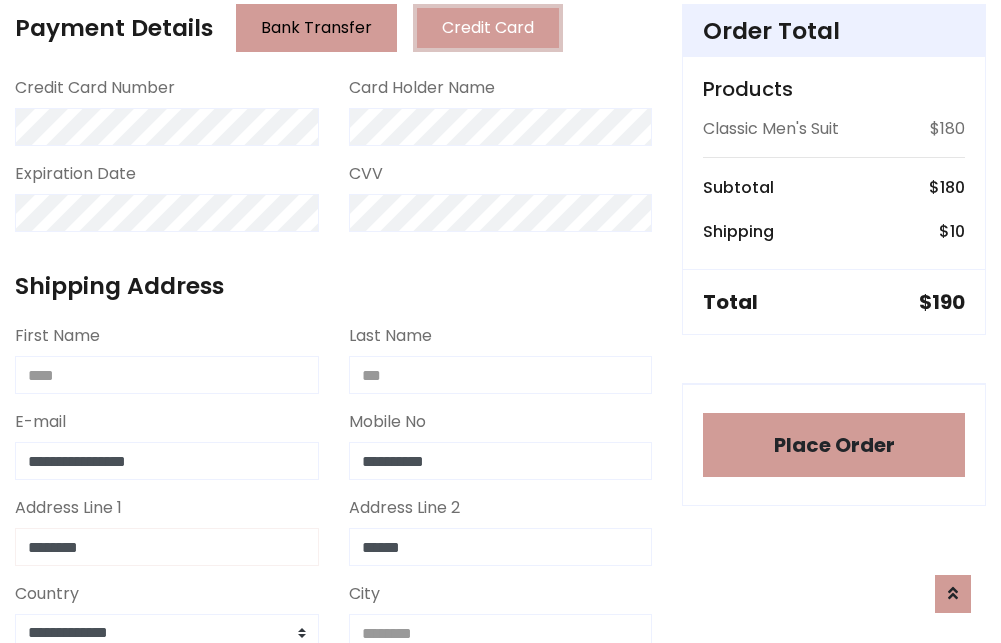 type on "********" 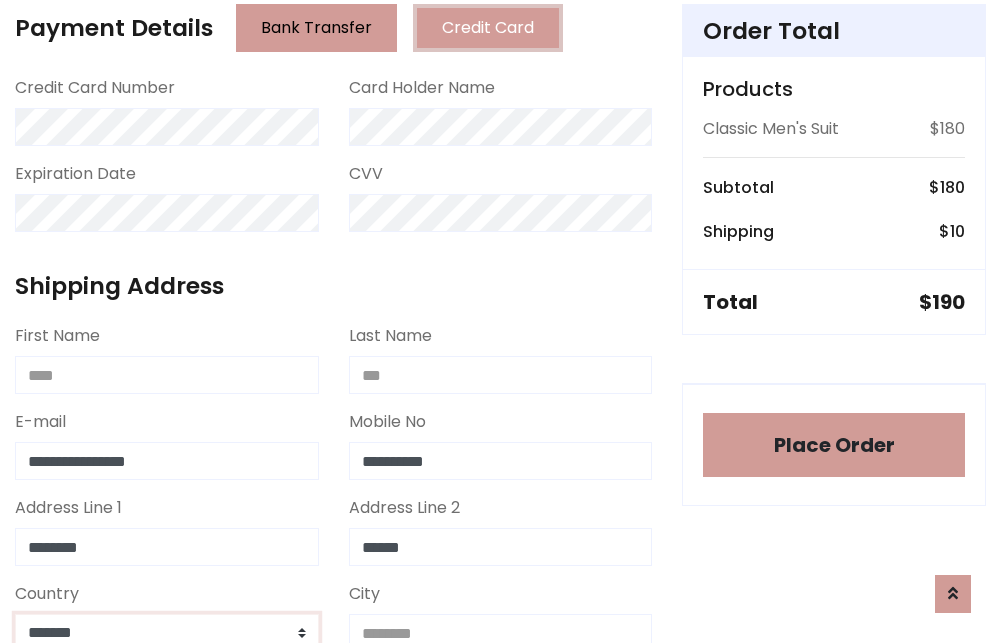 scroll, scrollTop: 583, scrollLeft: 0, axis: vertical 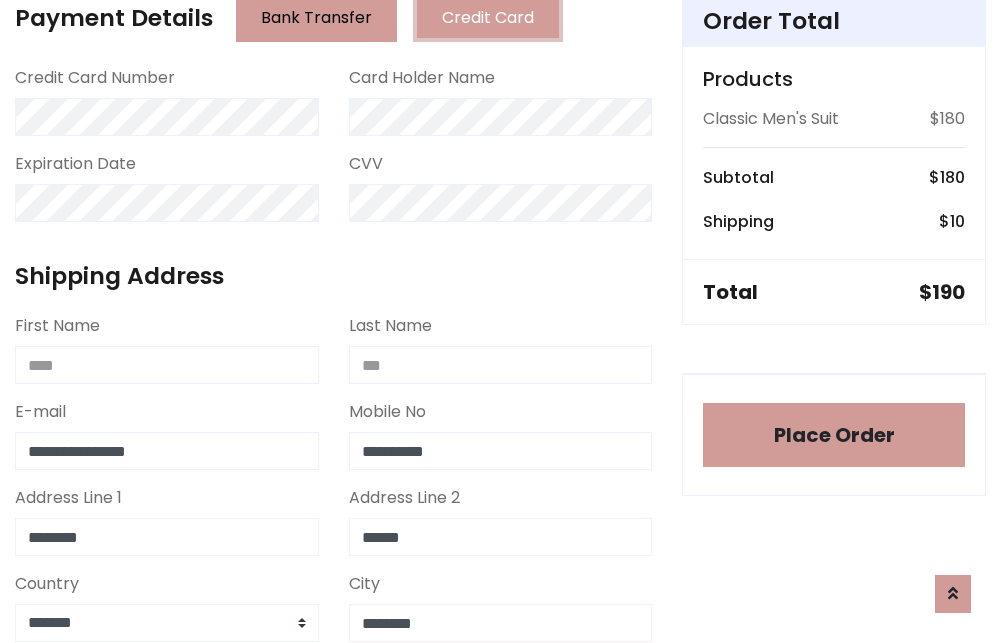 type on "********" 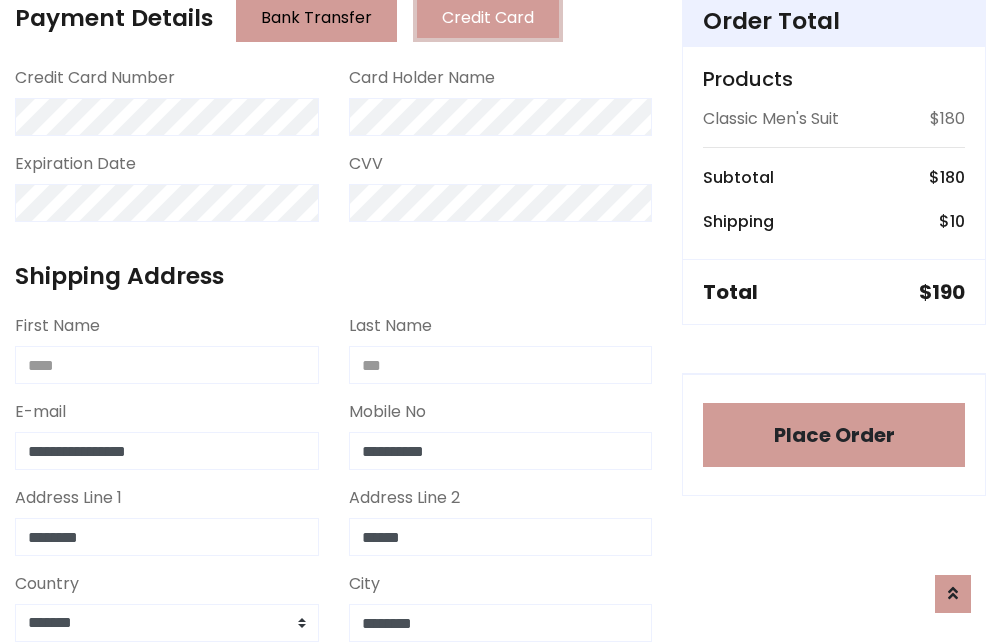 scroll, scrollTop: 971, scrollLeft: 0, axis: vertical 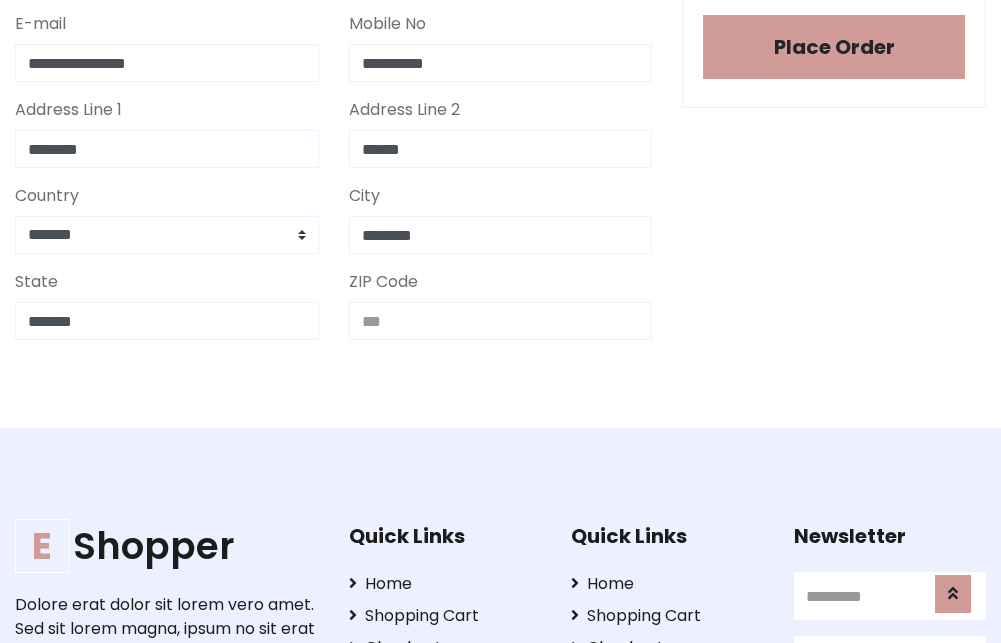 type on "*******" 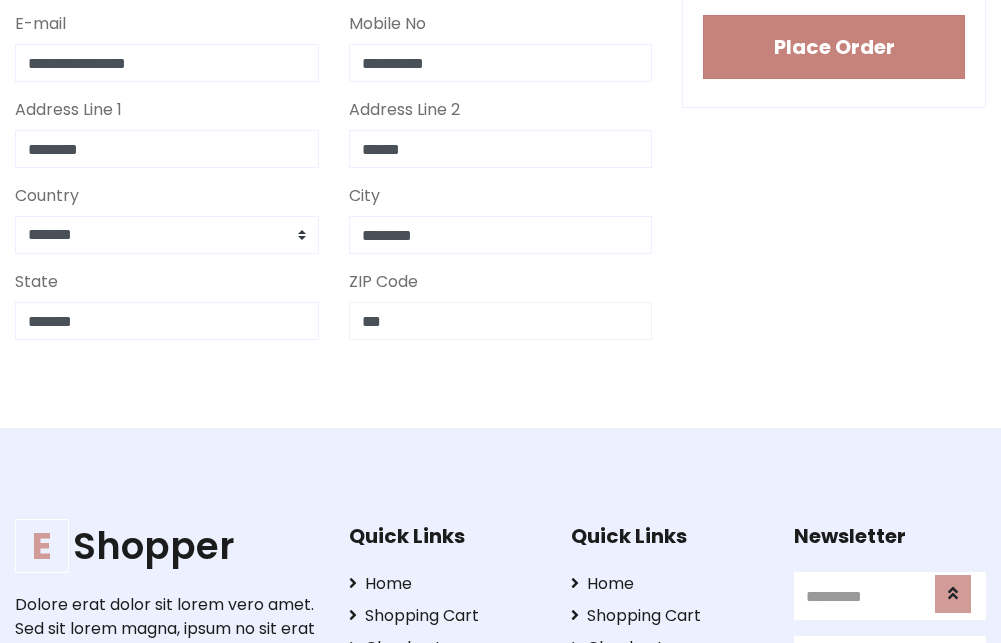 type on "***" 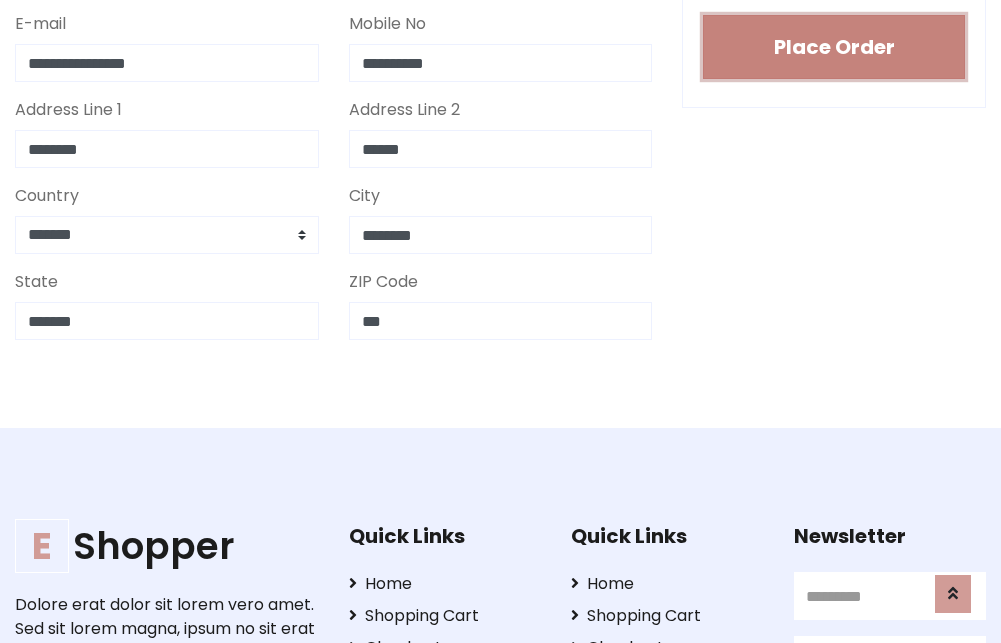 click on "Place Order" at bounding box center (834, 47) 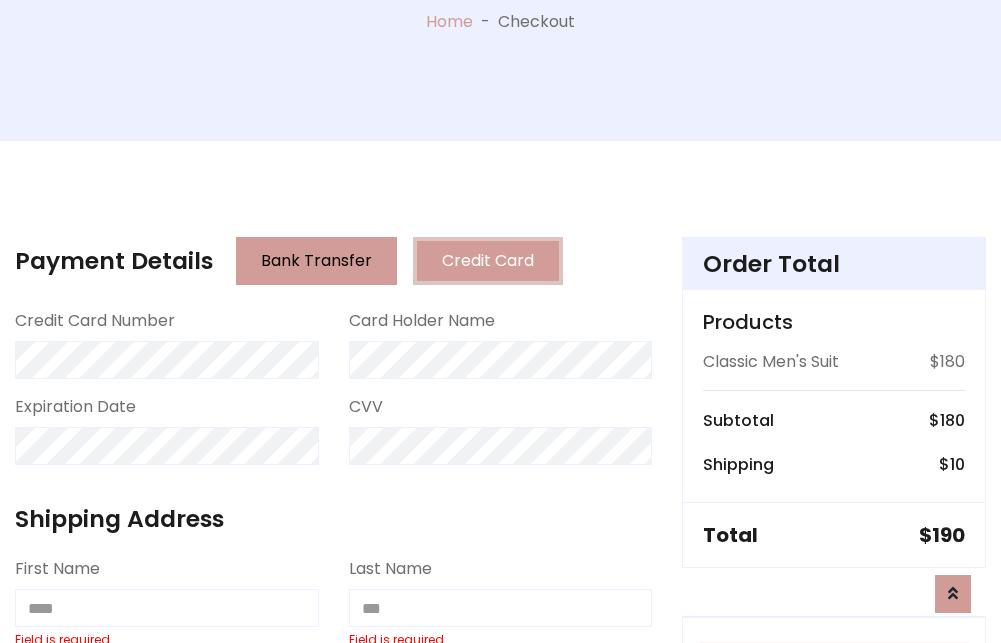 scroll, scrollTop: 0, scrollLeft: 0, axis: both 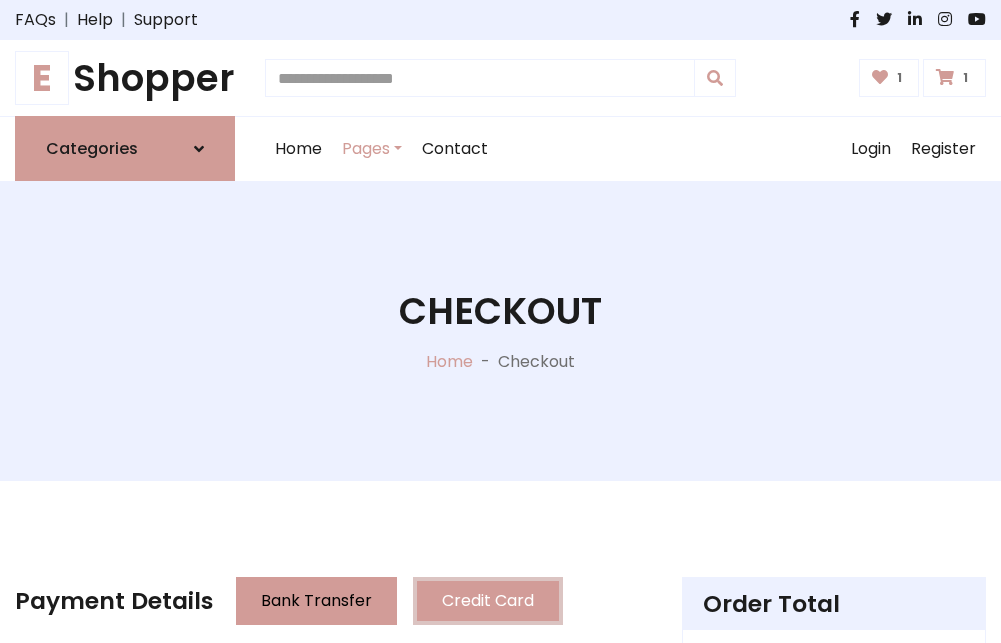 click on "E" at bounding box center [42, 78] 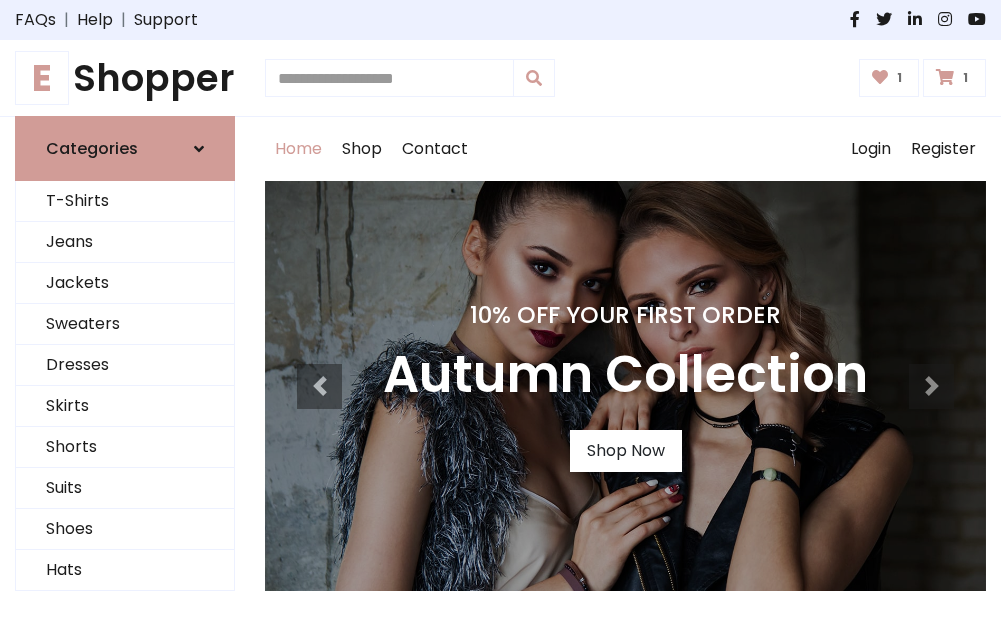 scroll, scrollTop: 0, scrollLeft: 0, axis: both 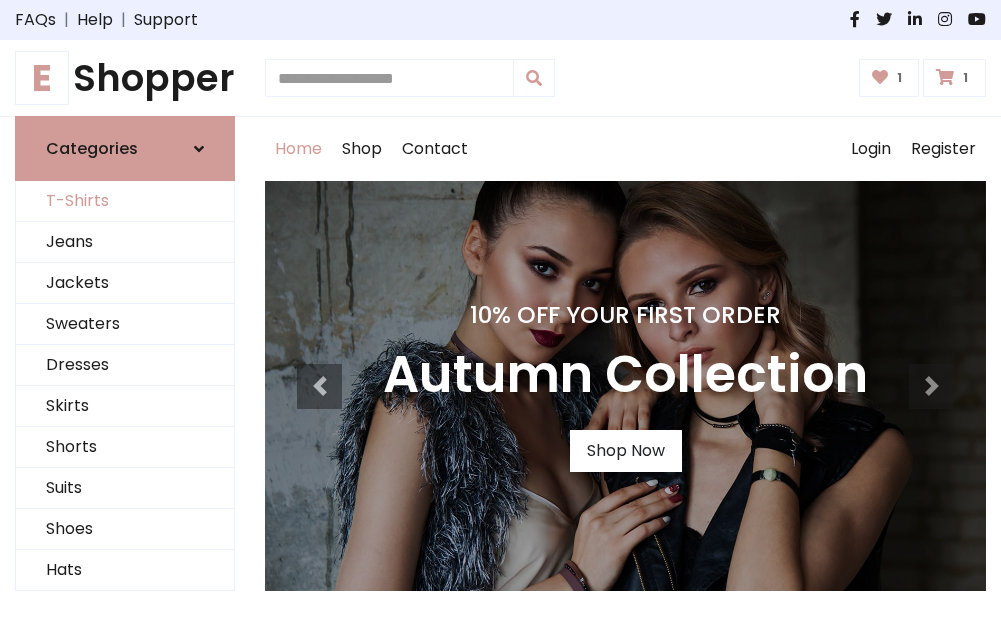 click on "T-Shirts" at bounding box center (125, 201) 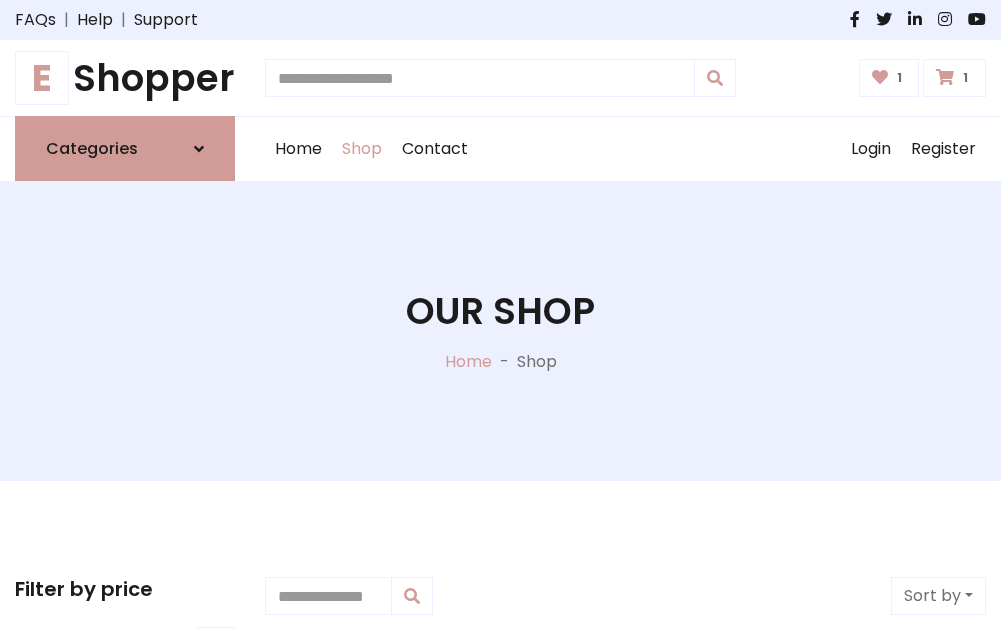 scroll, scrollTop: 0, scrollLeft: 0, axis: both 